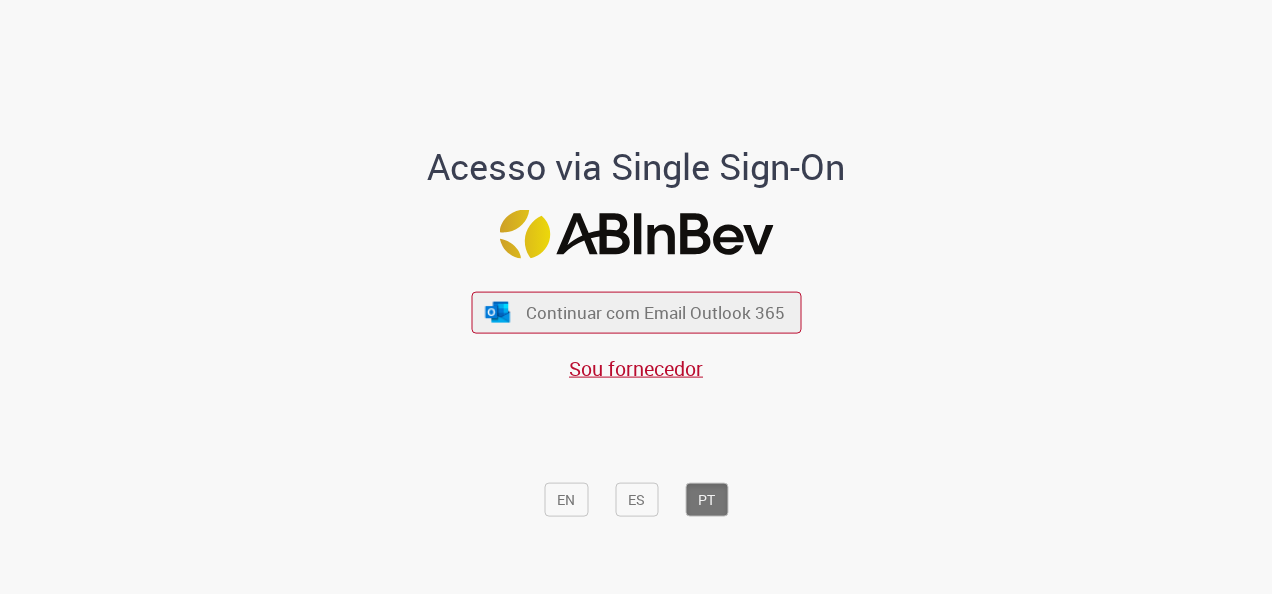scroll, scrollTop: 0, scrollLeft: 0, axis: both 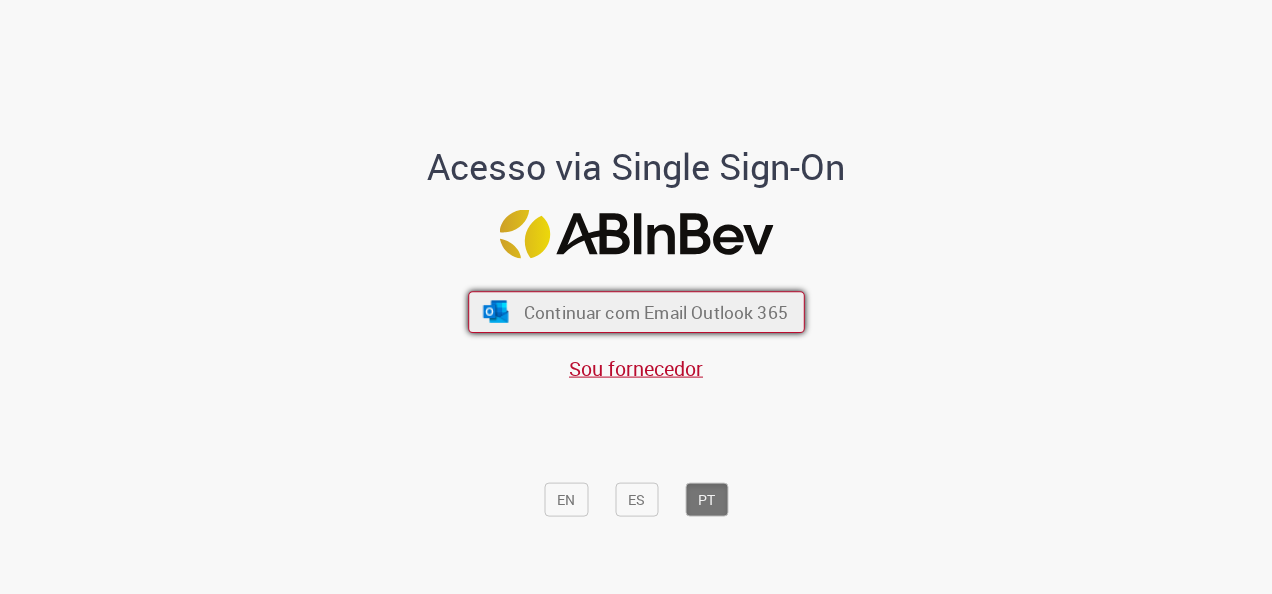 click on "Continuar com Email Outlook 365" at bounding box center (655, 312) 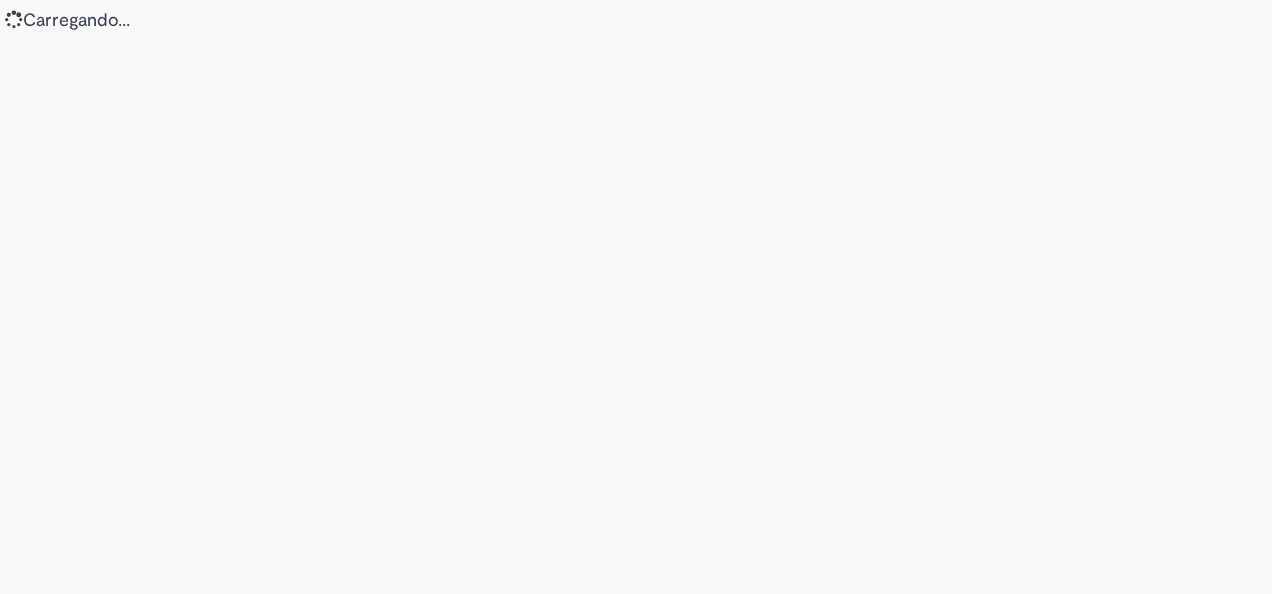 scroll, scrollTop: 0, scrollLeft: 0, axis: both 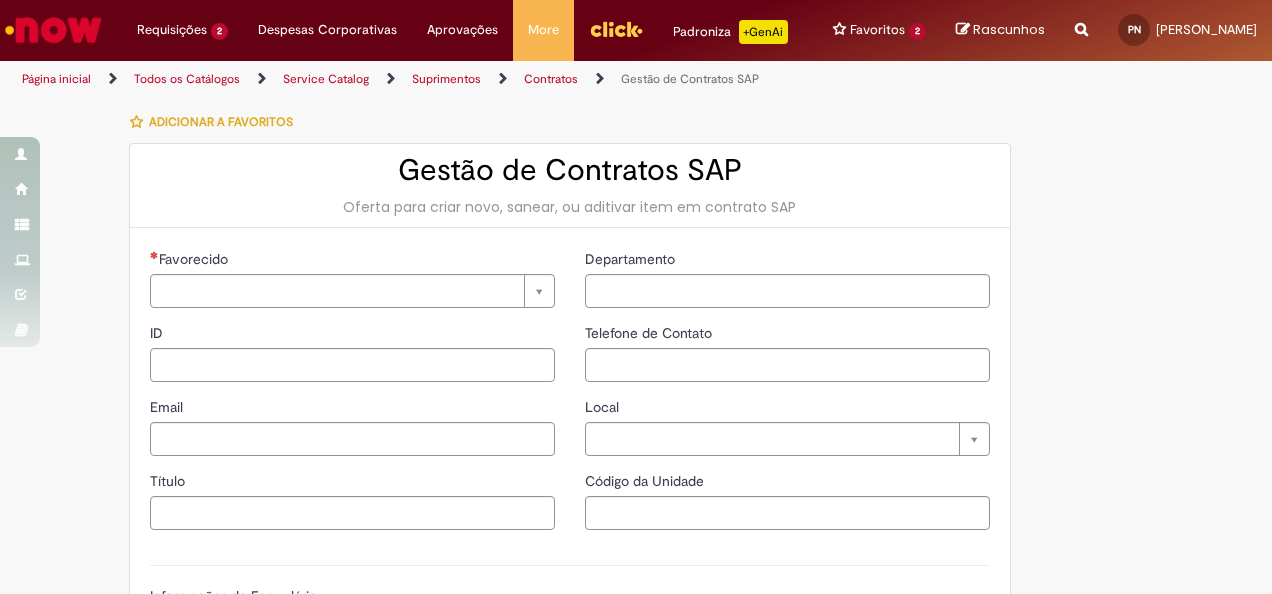 type on "********" 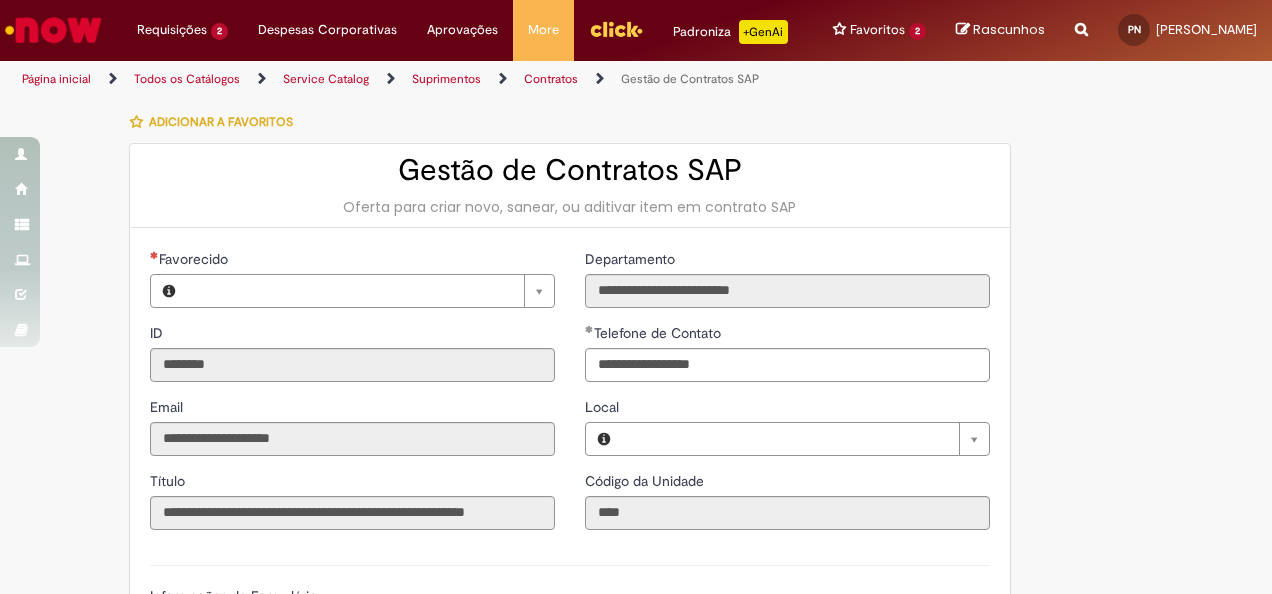 type on "**********" 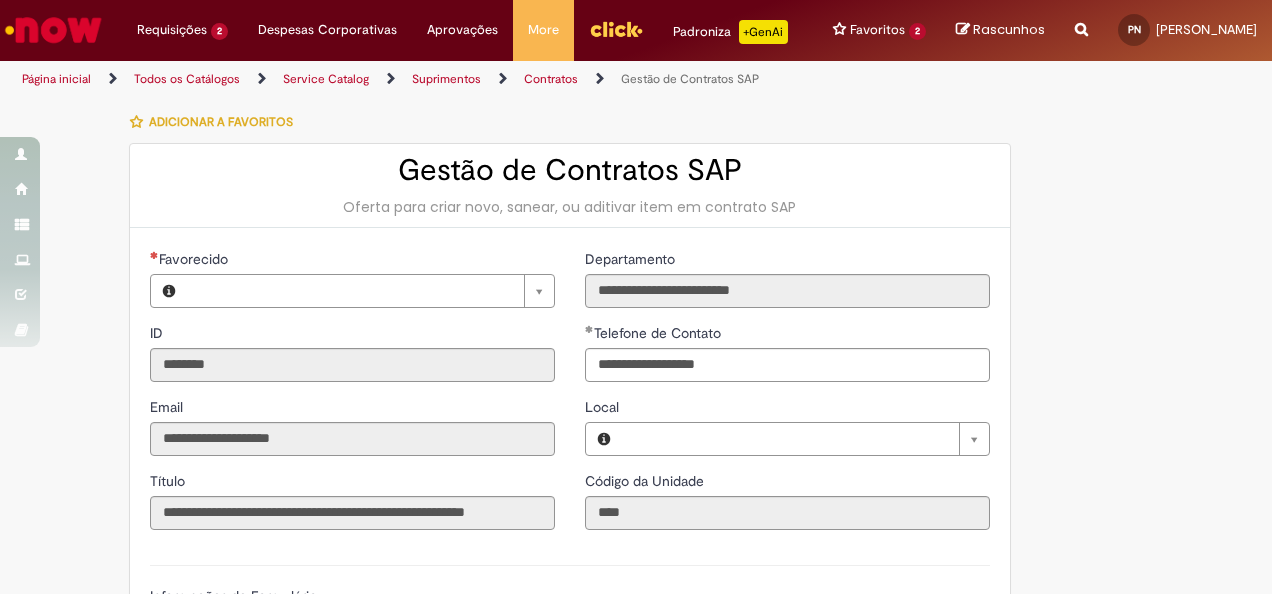 type on "**********" 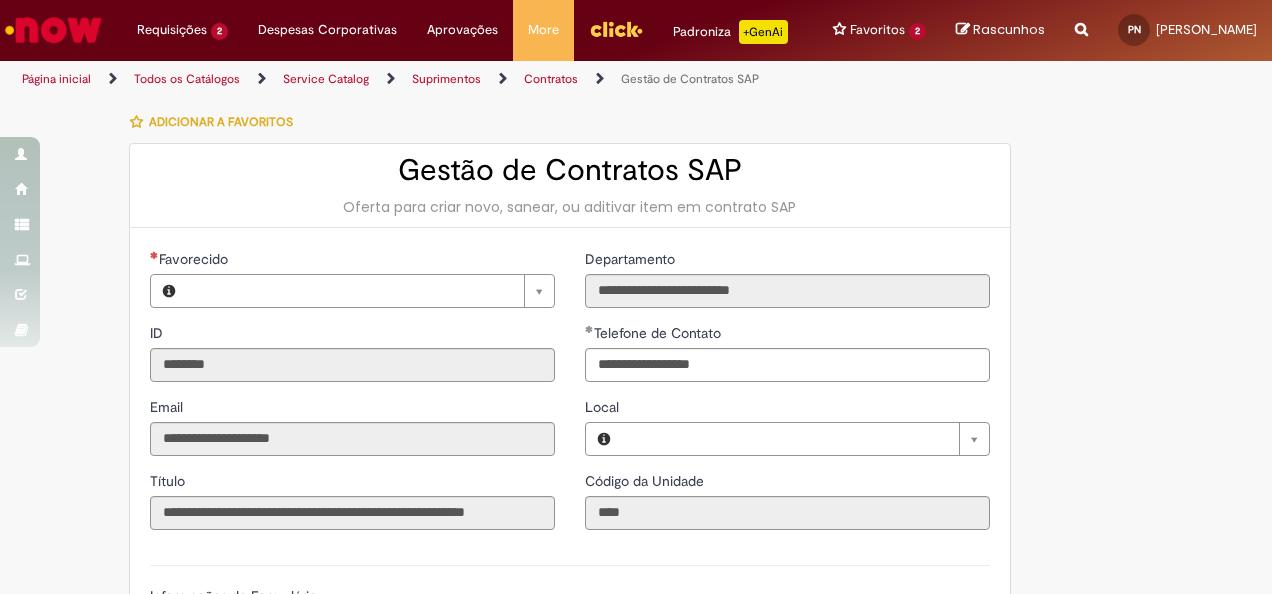 type on "**********" 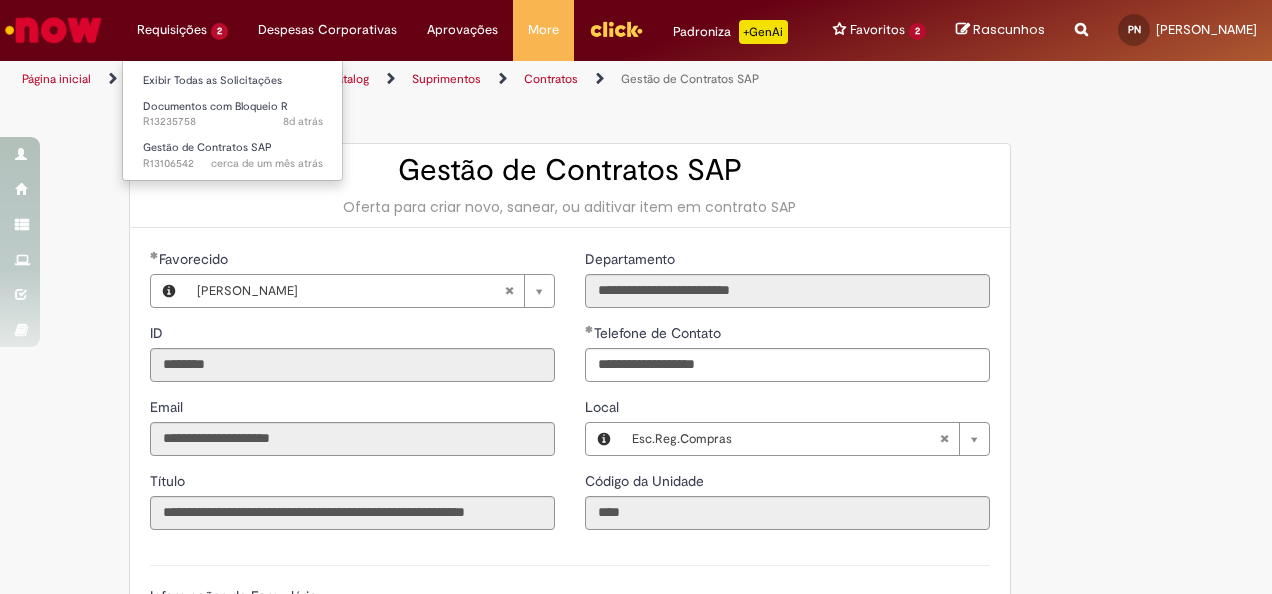 click on "Requisições   2
Exibir Todas as Solicitações
Documentos com Bloqueio R
8d atrás 8 dias atrás  R13235758
Gestão de Contratos SAP
cerca de um mês atrás cerca de um mês atrás  R13106542" at bounding box center (182, 30) 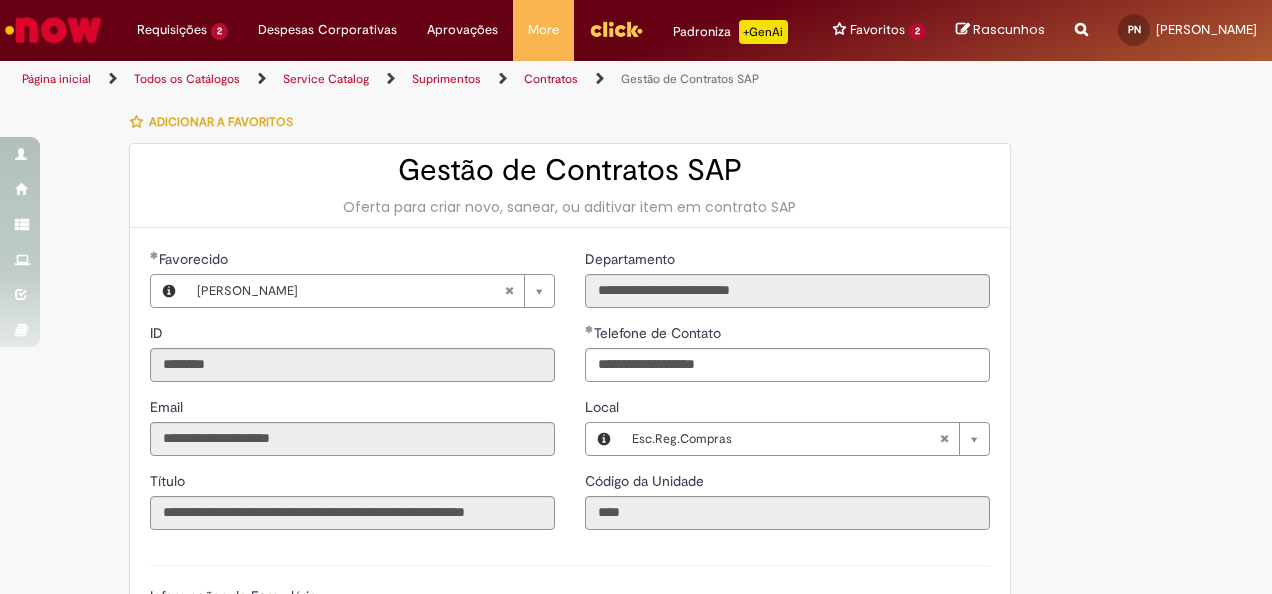 click at bounding box center (53, 30) 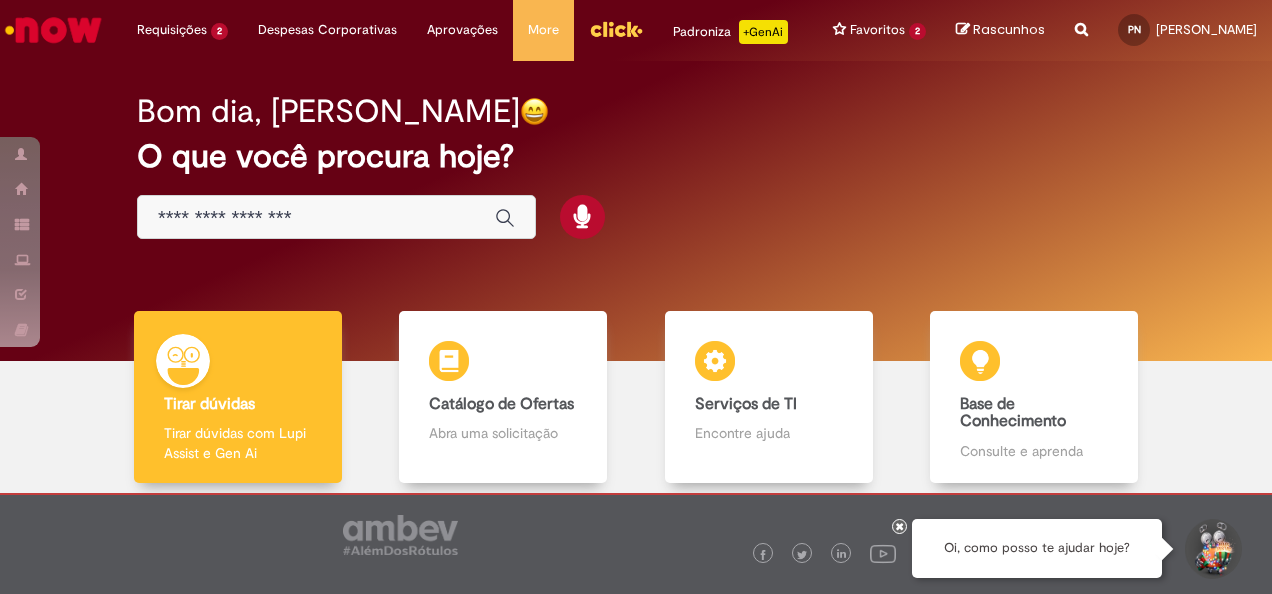 scroll, scrollTop: 0, scrollLeft: 0, axis: both 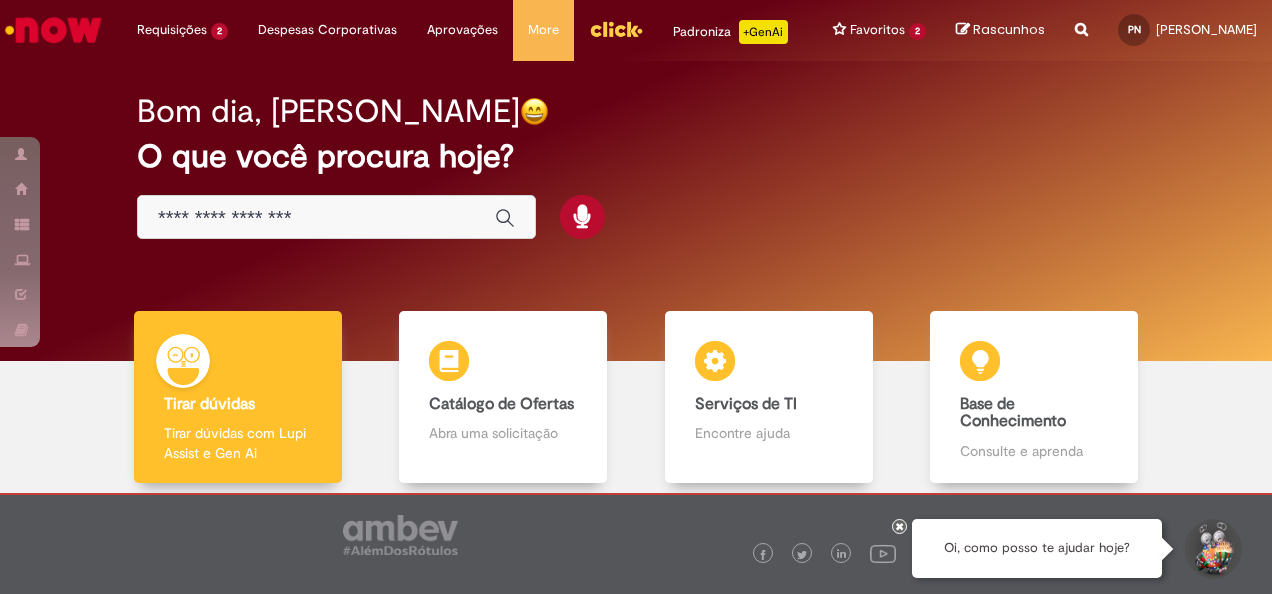 click at bounding box center [336, 217] 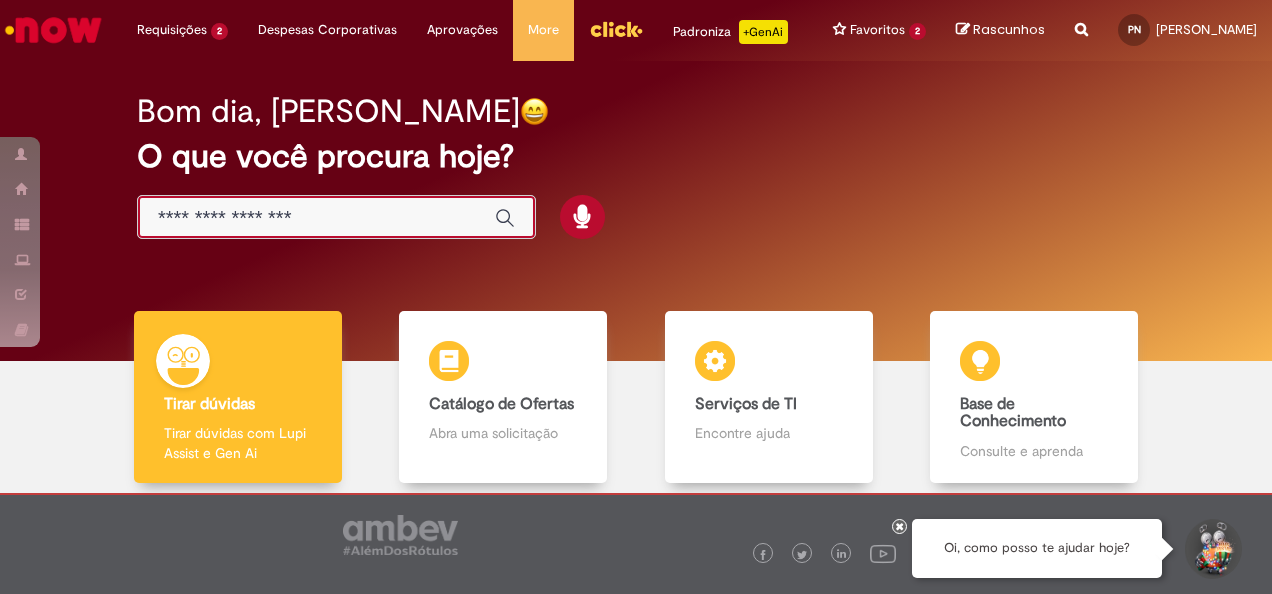 click at bounding box center [316, 218] 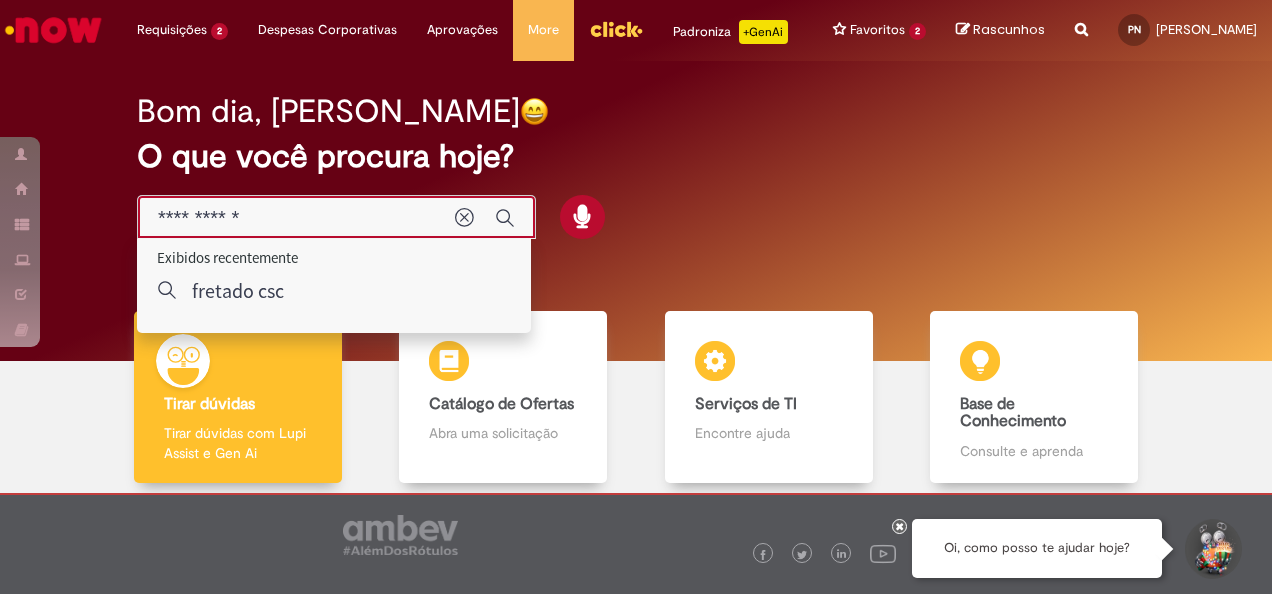 type on "**********" 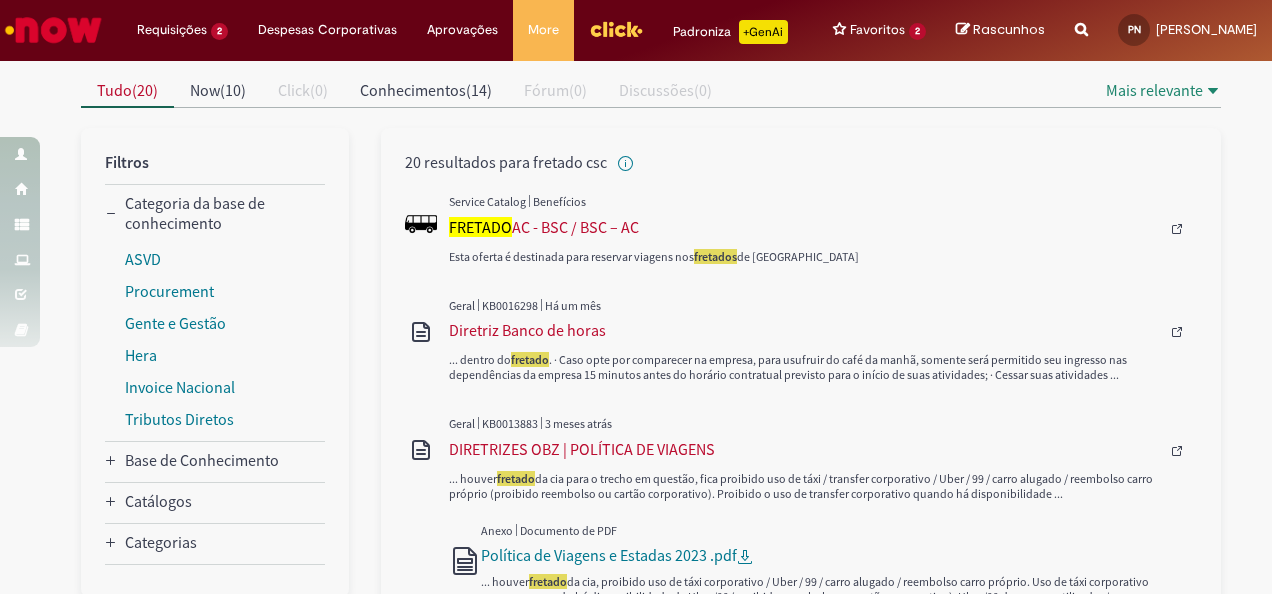 scroll, scrollTop: 196, scrollLeft: 0, axis: vertical 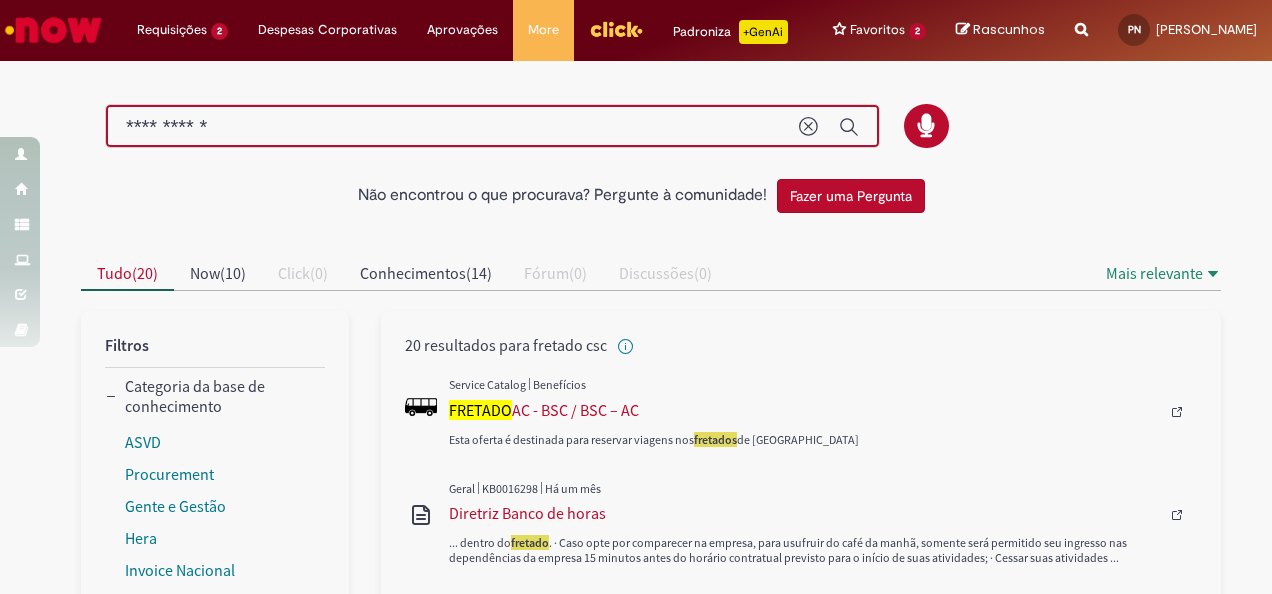 click on "**********" at bounding box center [452, 127] 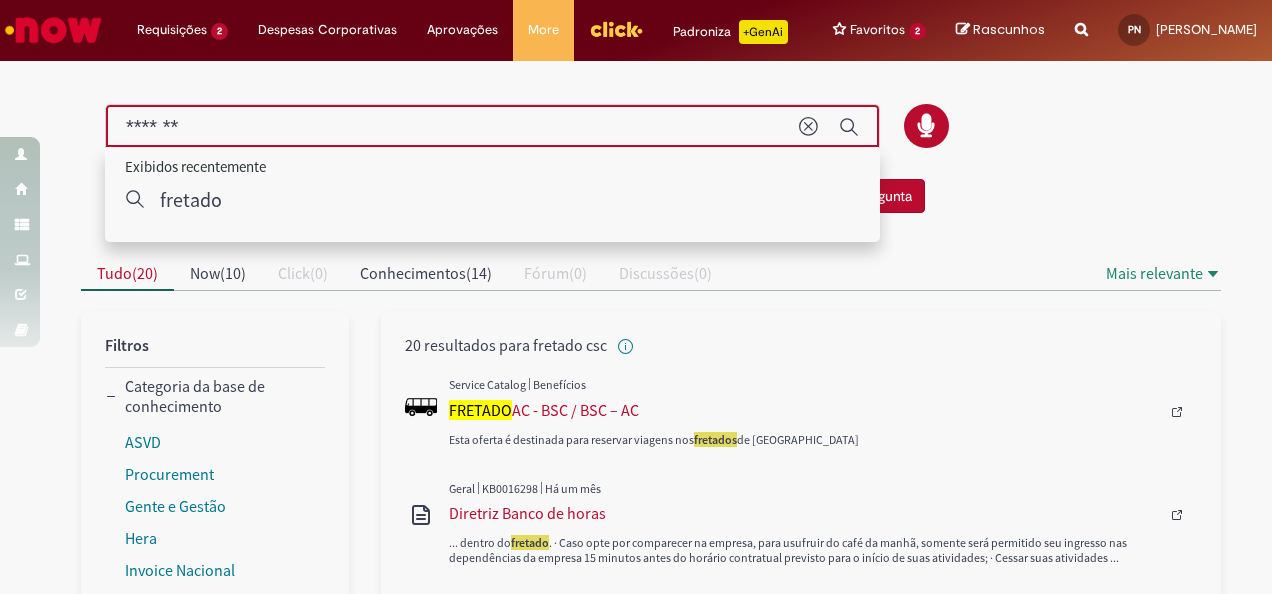 type on "*******" 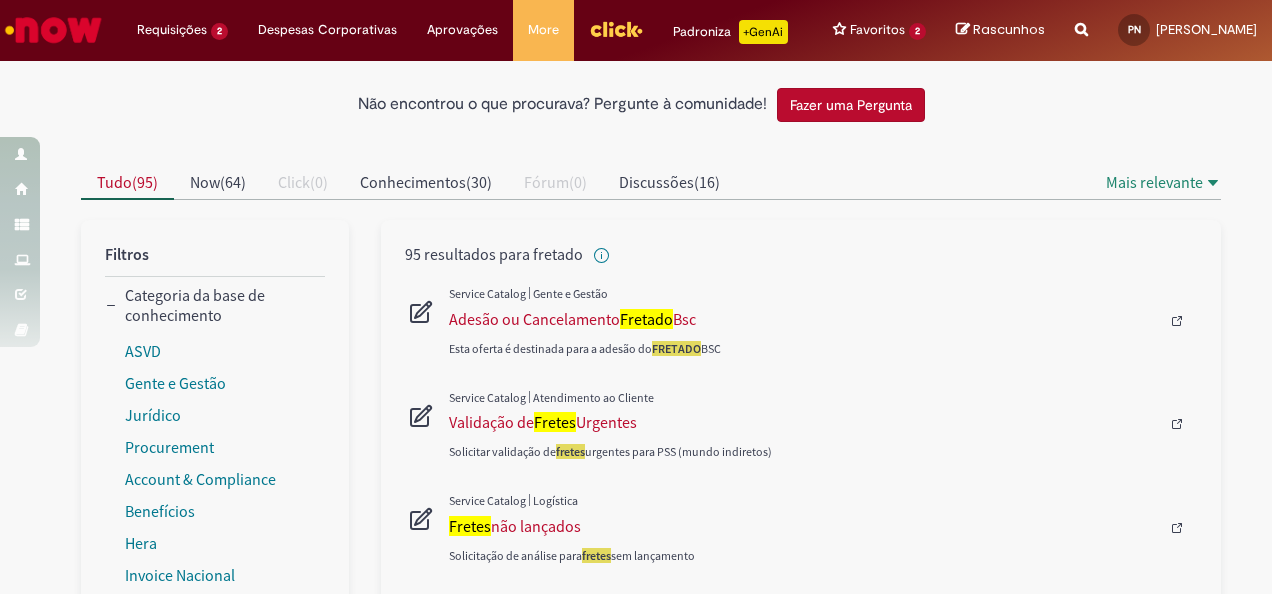 scroll, scrollTop: 172, scrollLeft: 0, axis: vertical 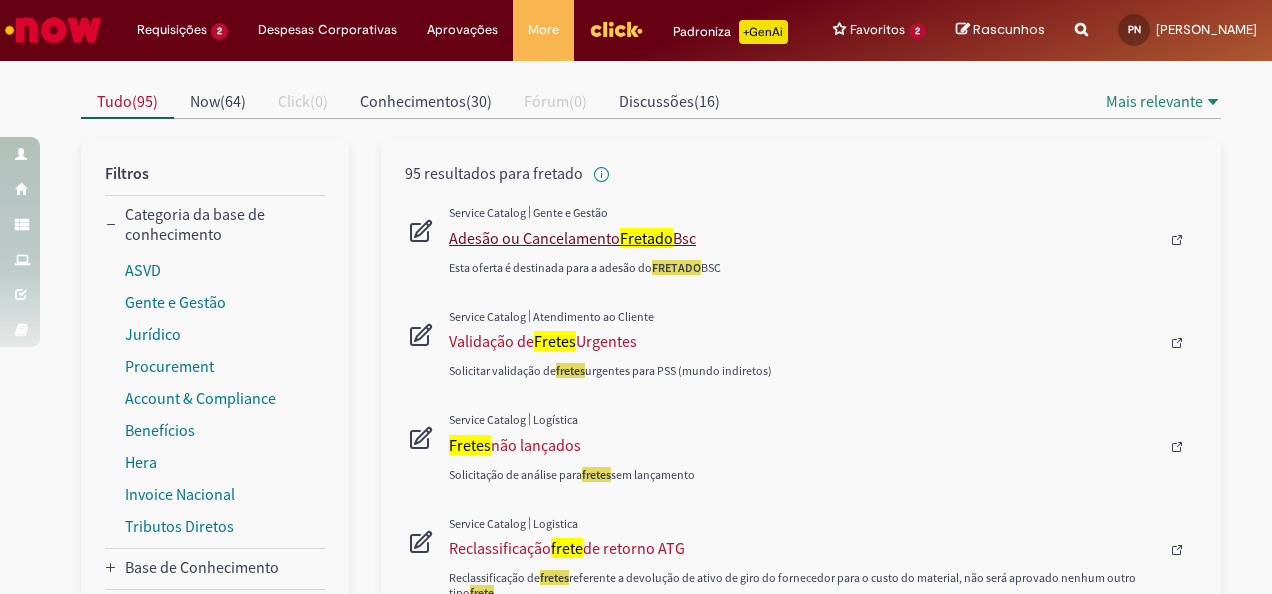 click on "Adesão ou Cancelamento  Fretado  Bsc" at bounding box center [804, 238] 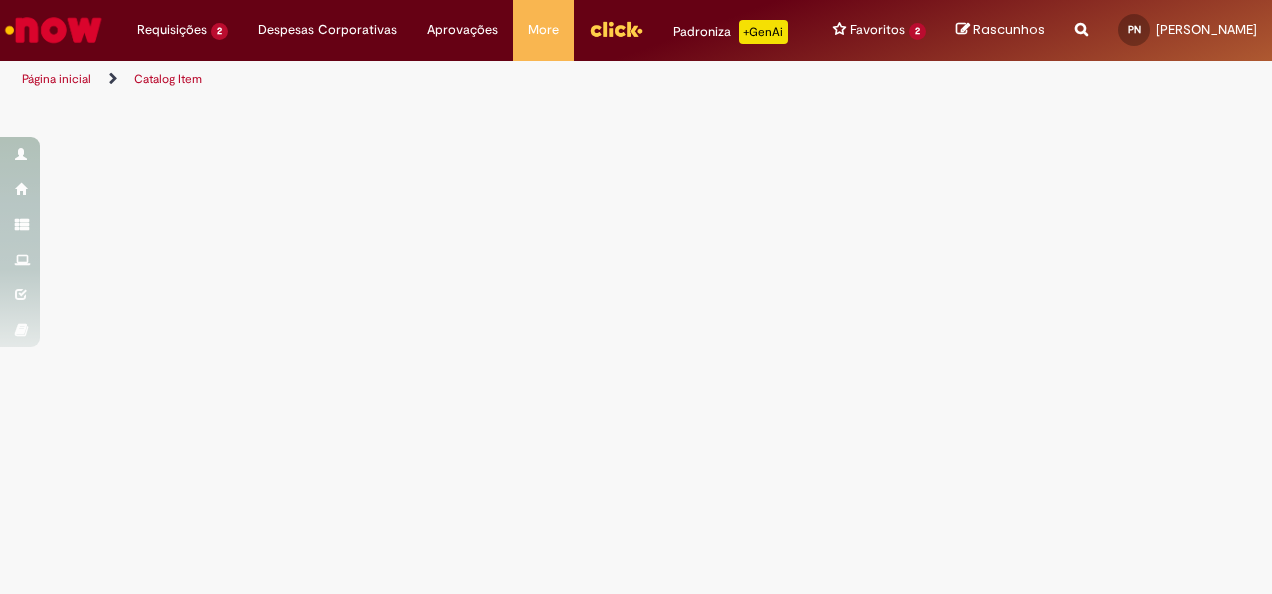 scroll, scrollTop: 0, scrollLeft: 0, axis: both 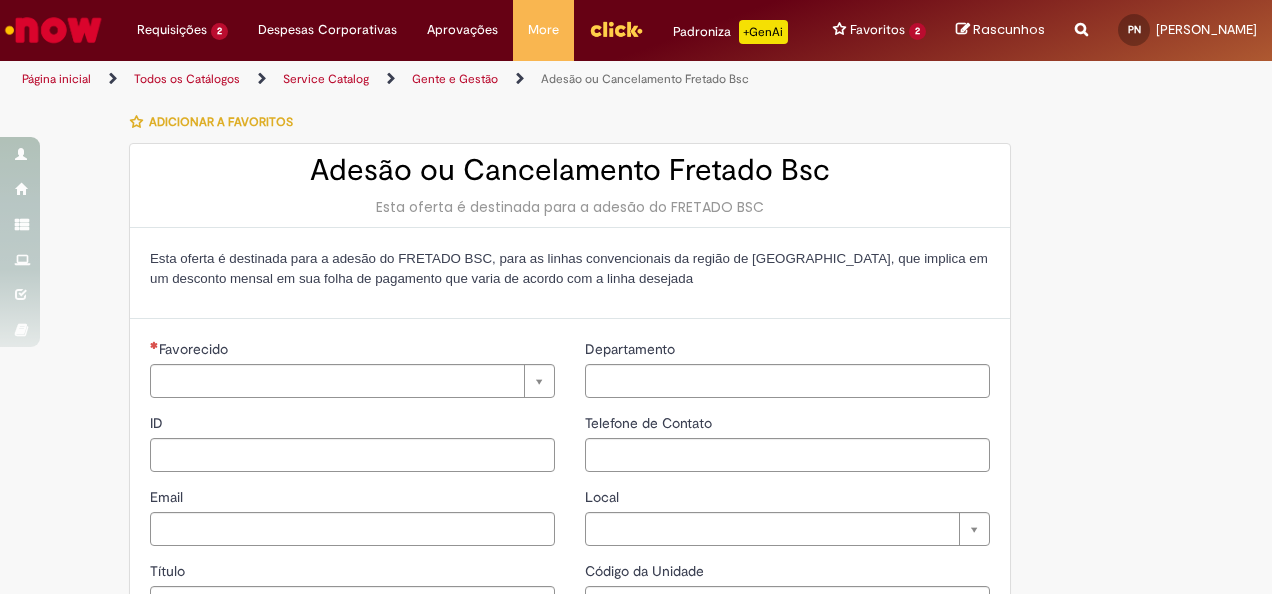 type on "********" 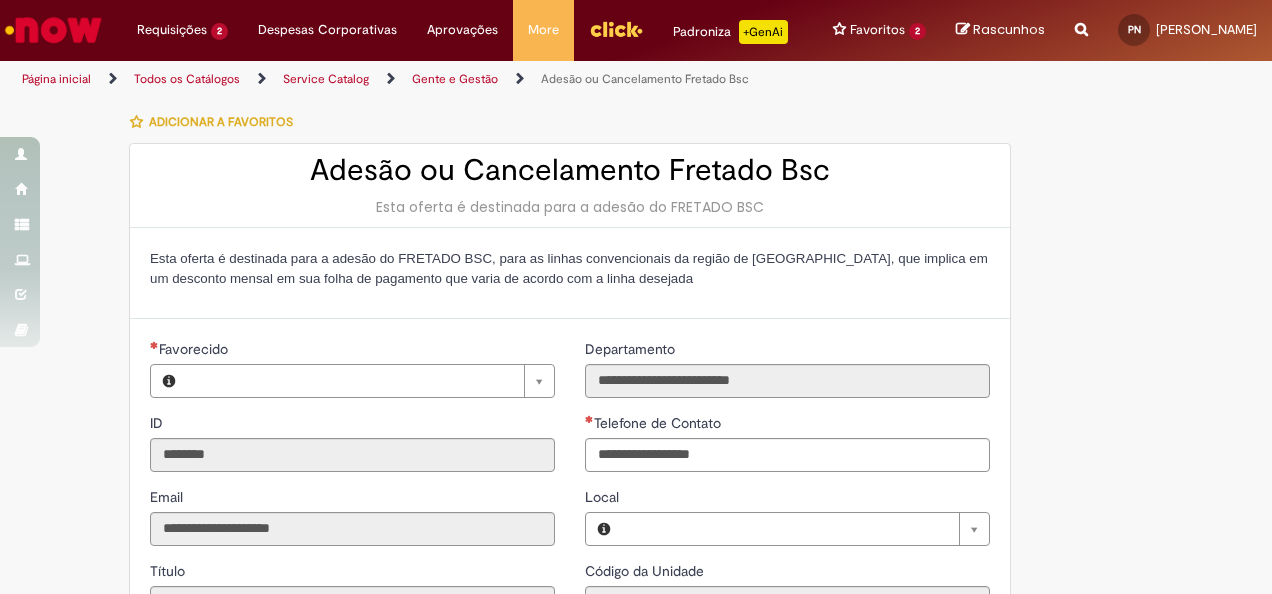 type on "**********" 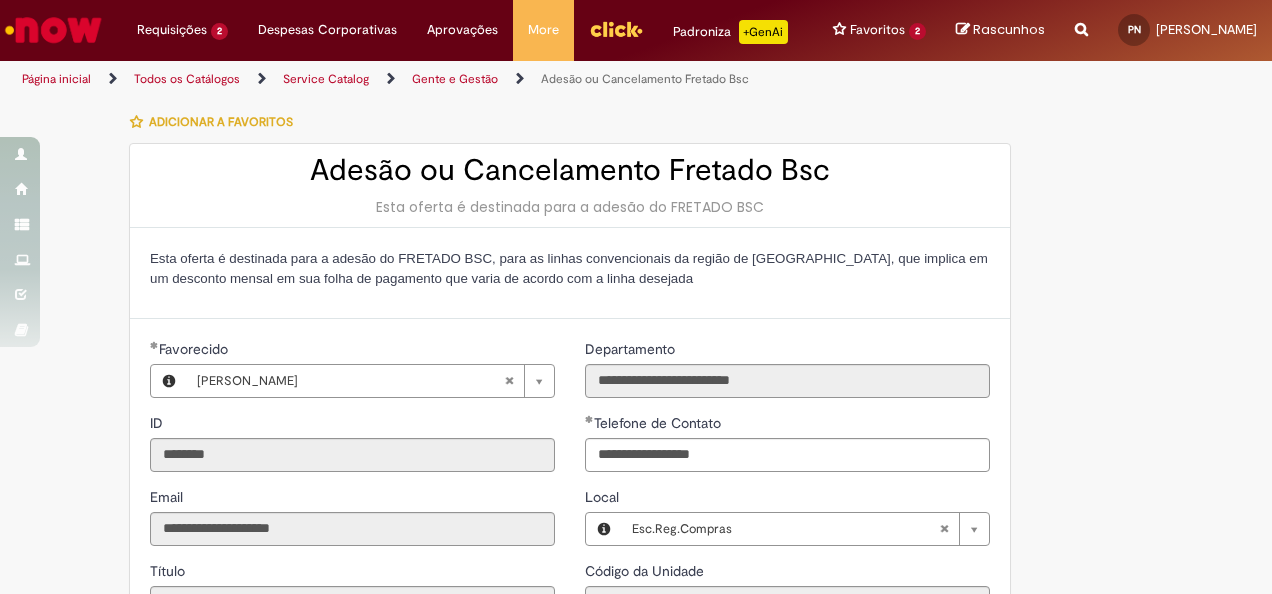 type on "**********" 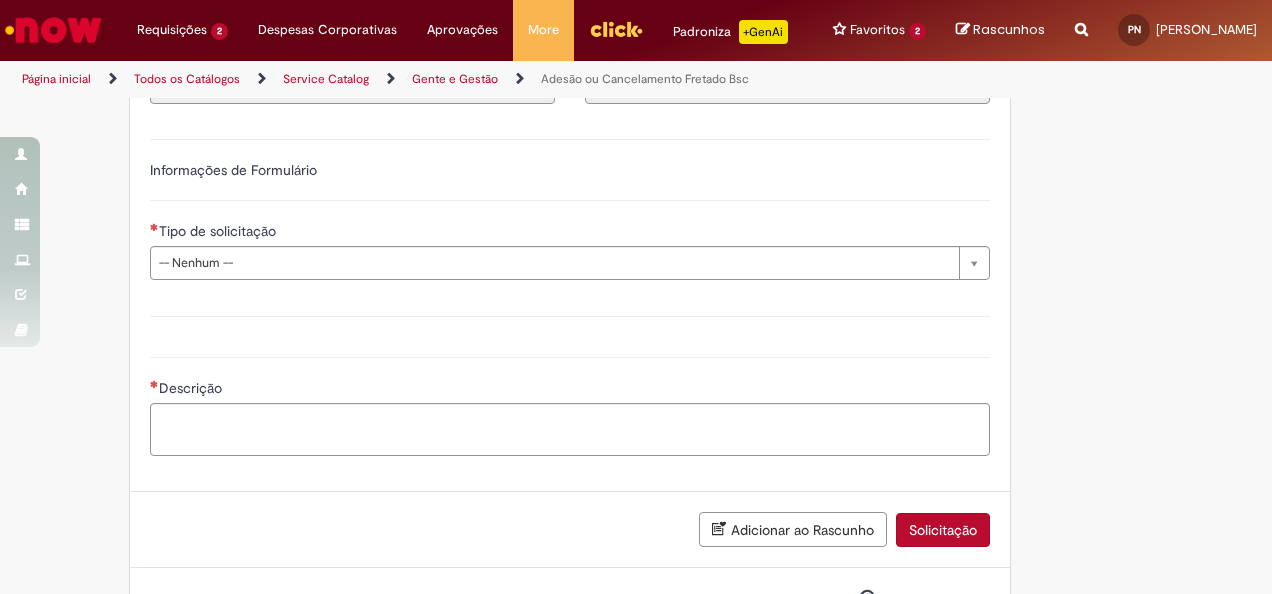 scroll, scrollTop: 517, scrollLeft: 0, axis: vertical 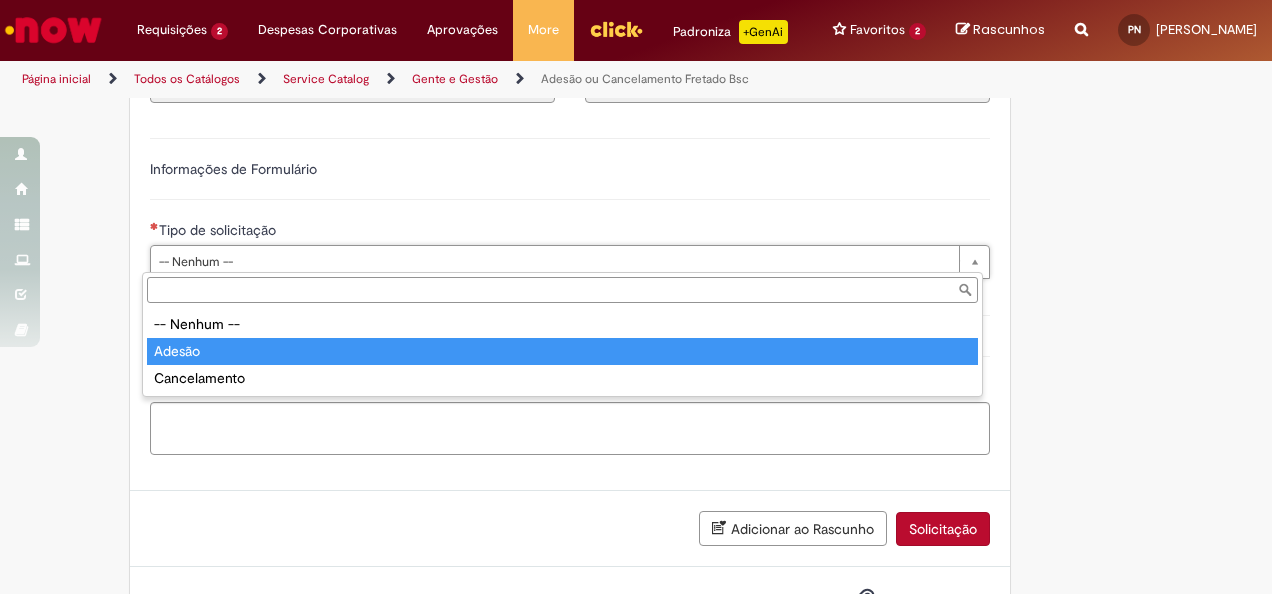 type on "******" 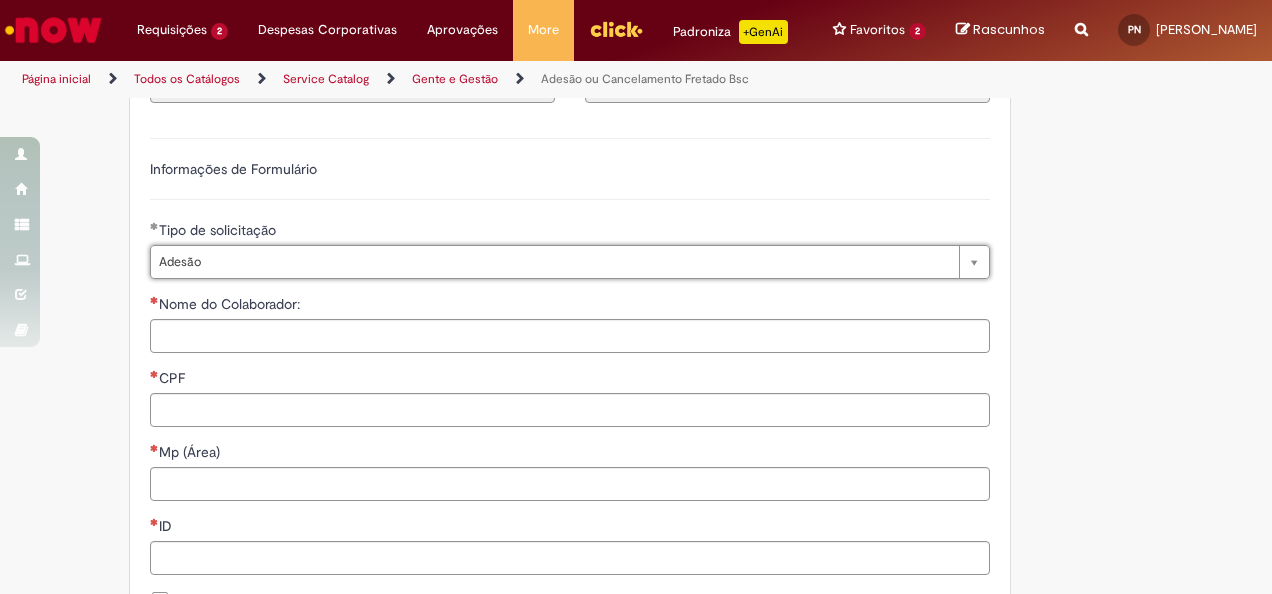 scroll, scrollTop: 562, scrollLeft: 0, axis: vertical 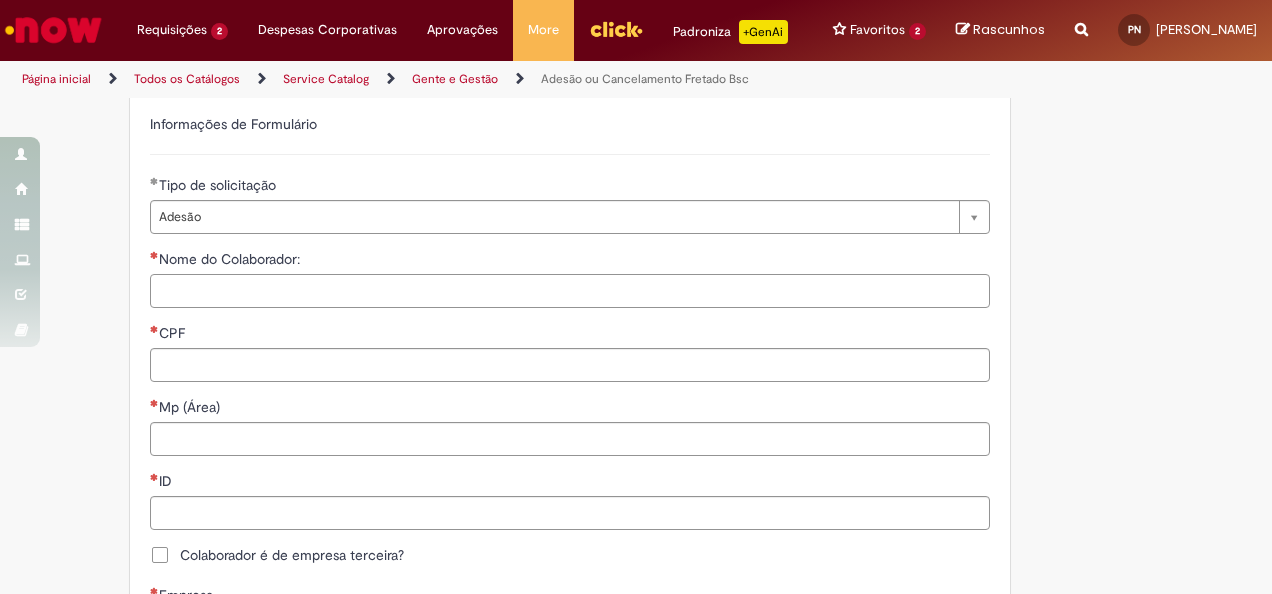 click on "Nome do Colaborador:" at bounding box center (570, 291) 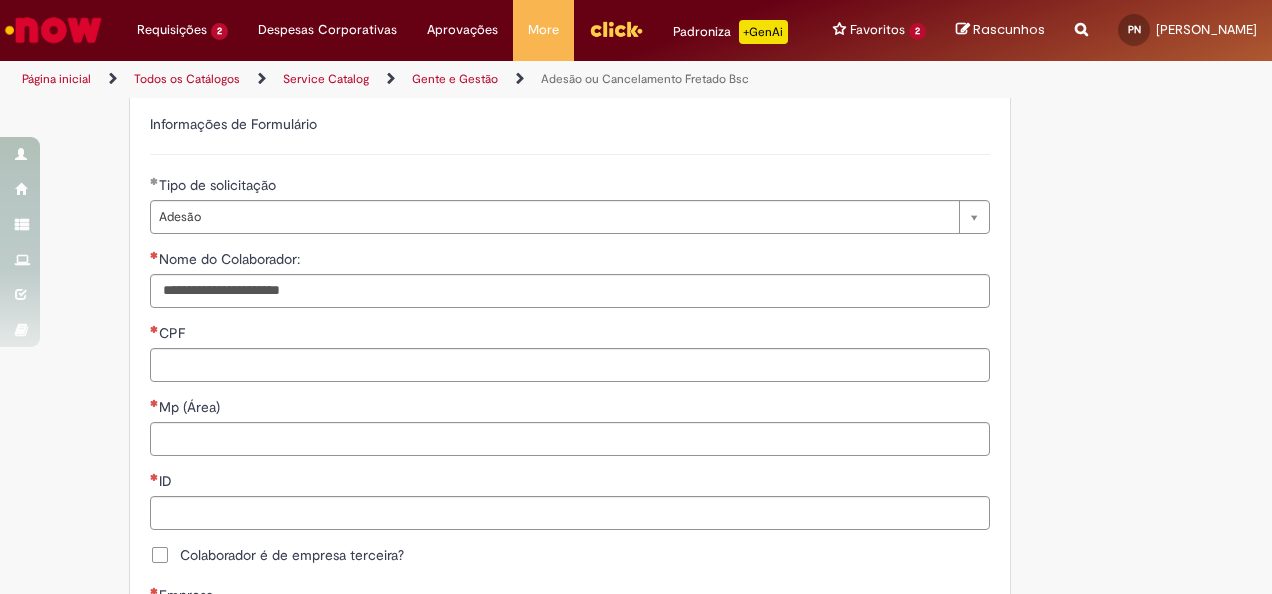type on "**********" 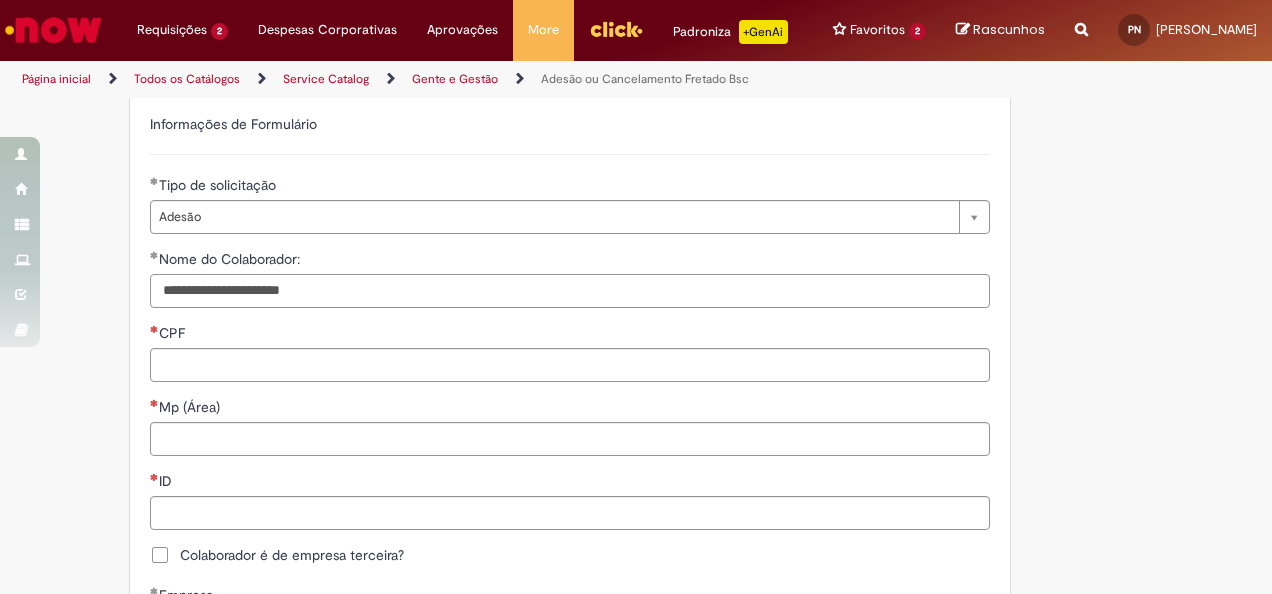 type on "**********" 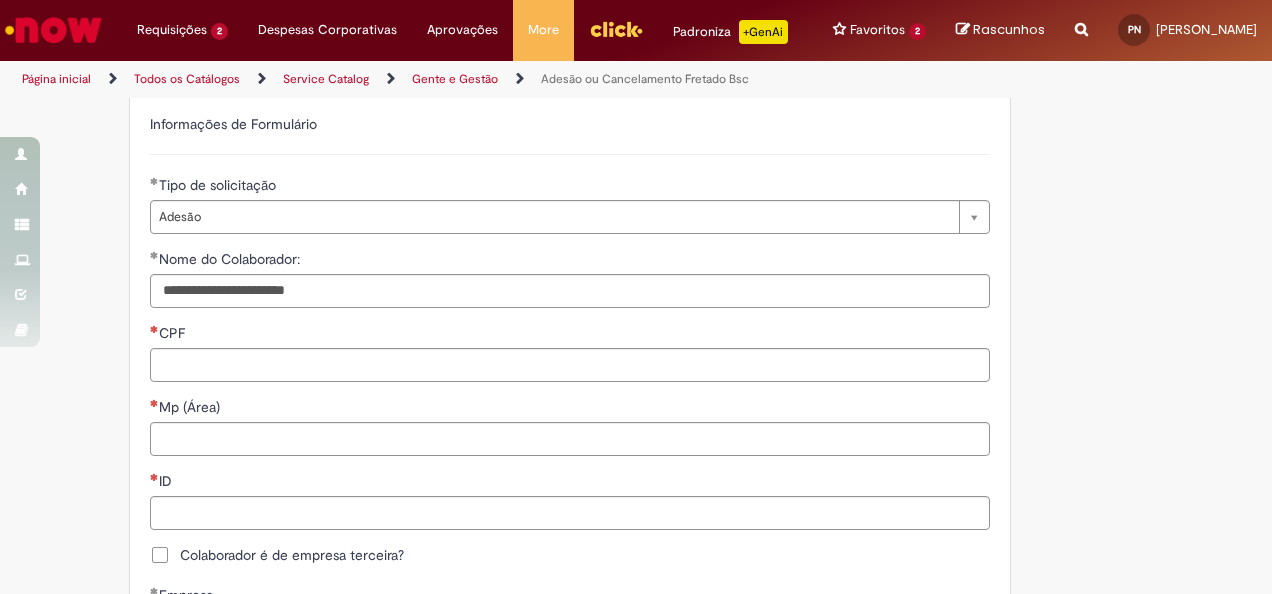 type on "**********" 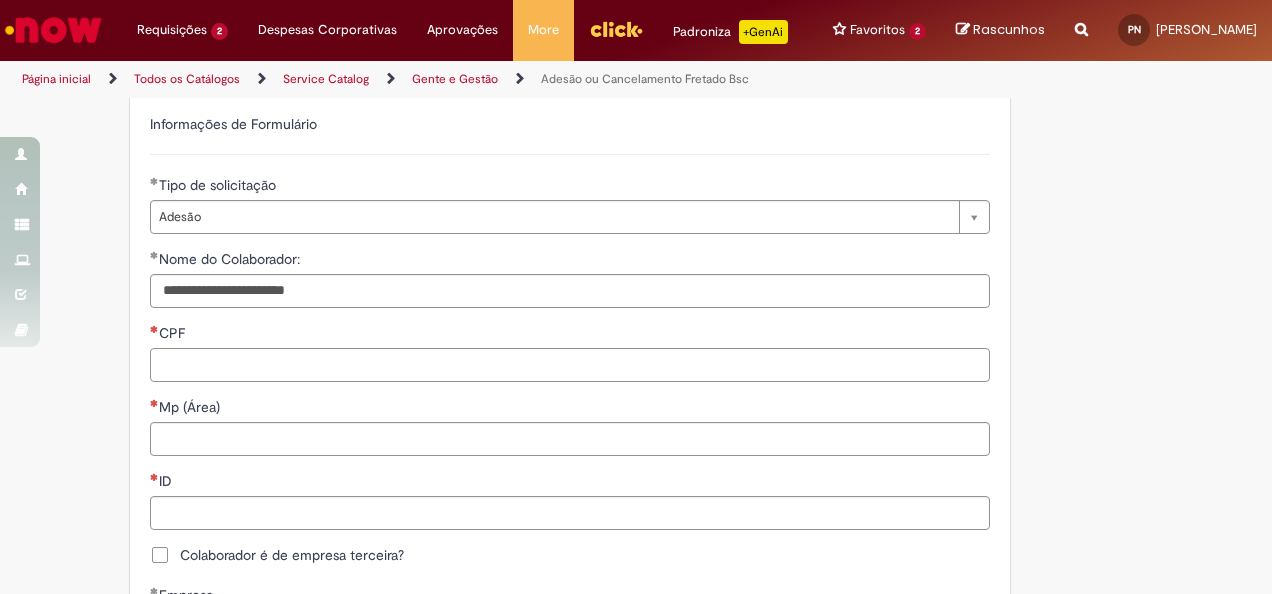 click on "CPF" at bounding box center [570, 365] 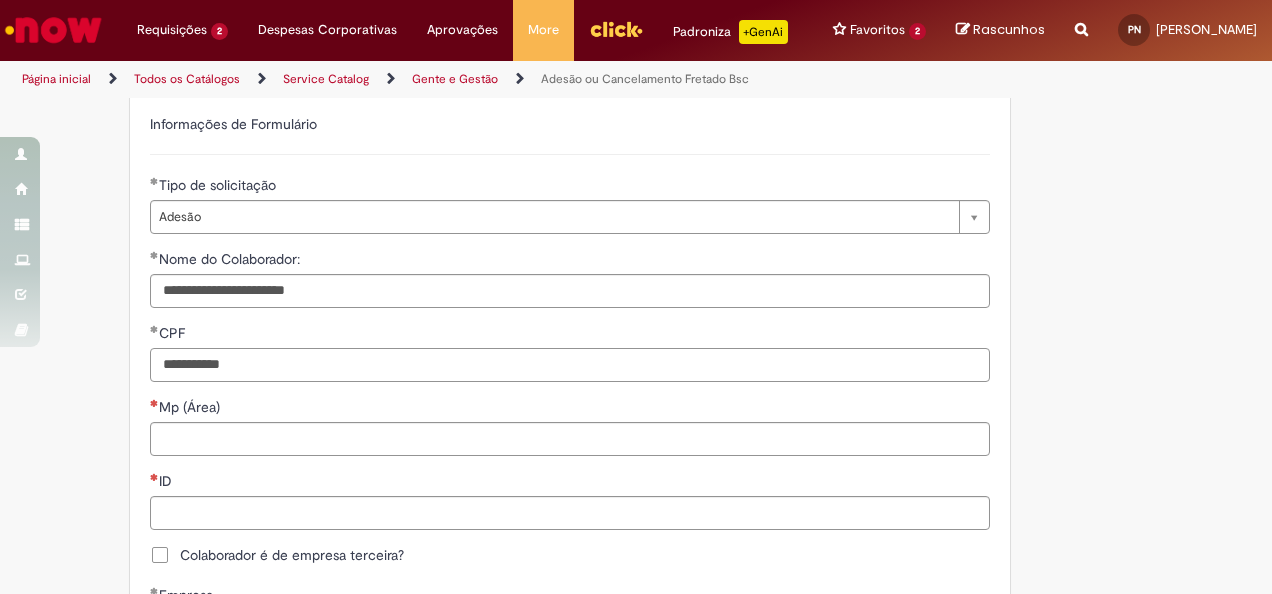 type on "**********" 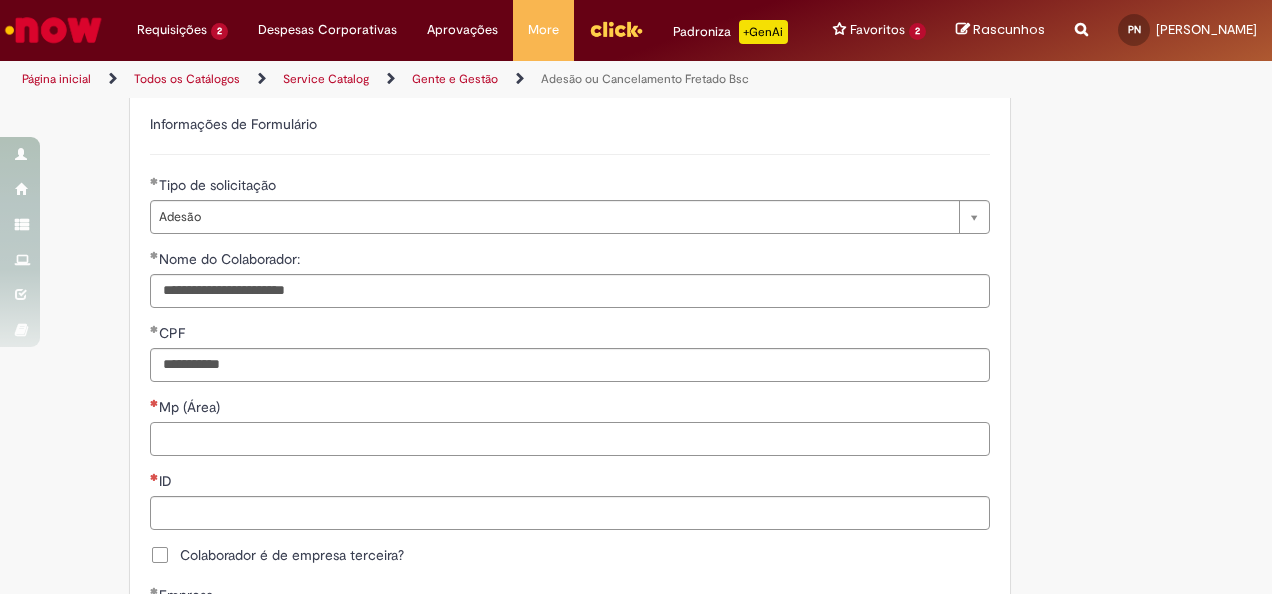 click on "Mp (Área)" at bounding box center [570, 439] 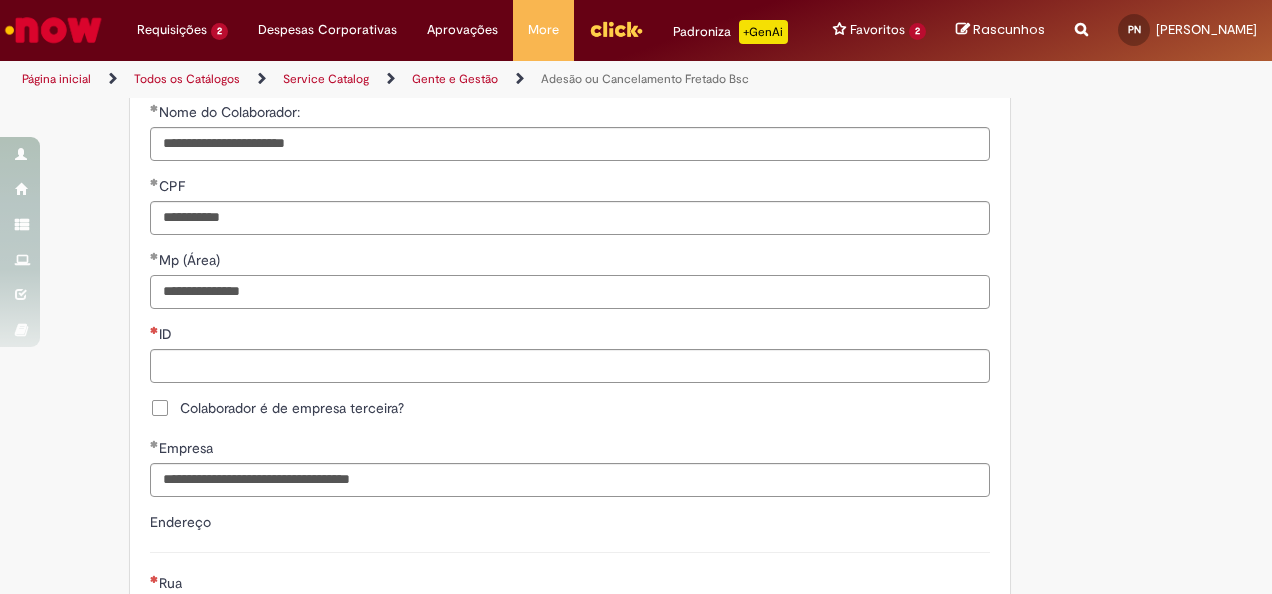 scroll, scrollTop: 722, scrollLeft: 0, axis: vertical 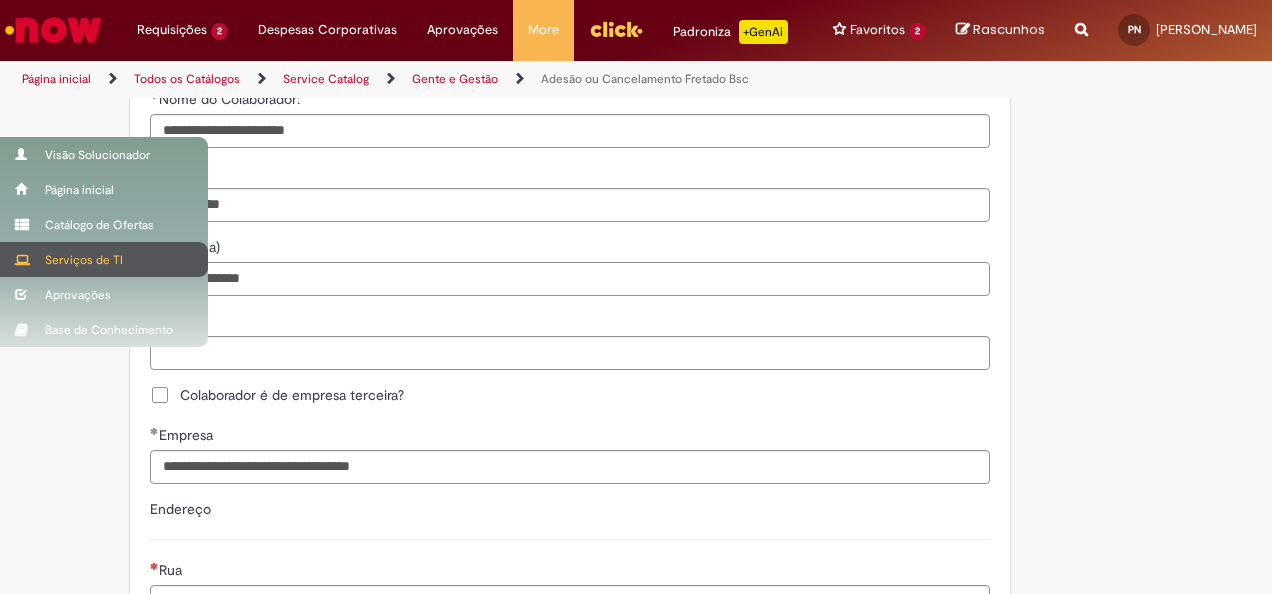 drag, startPoint x: 294, startPoint y: 266, endPoint x: 0, endPoint y: 261, distance: 294.0425 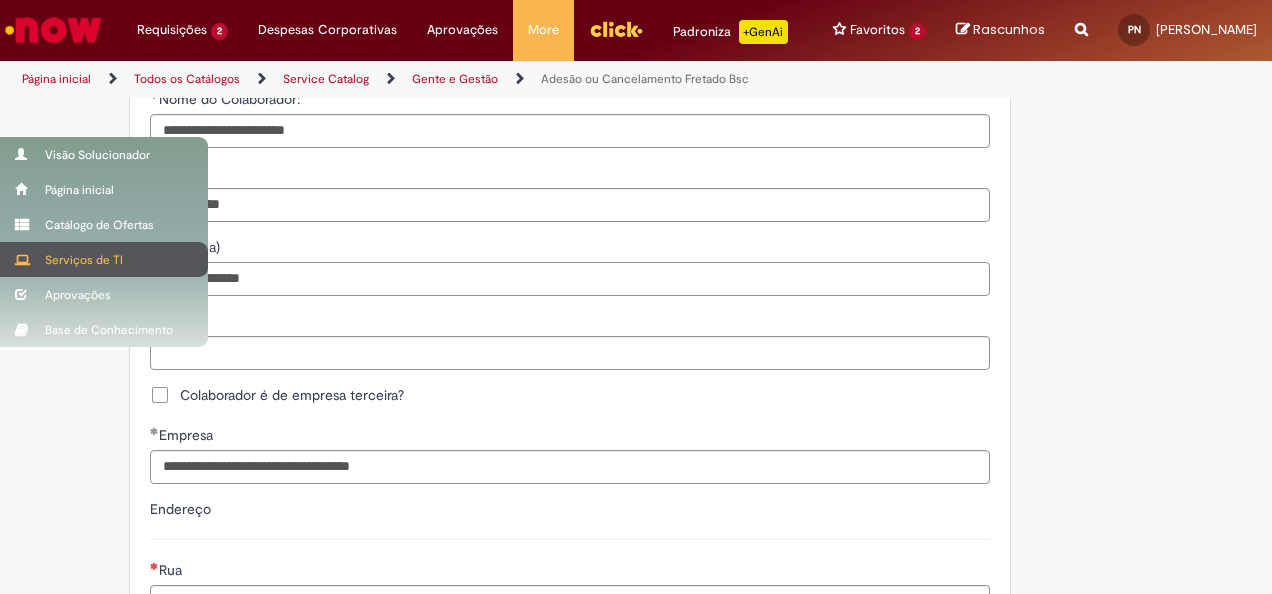 click on "Pular para o conteúdo da página
Requisições   2
Exibir Todas as Solicitações
Documentos com Bloqueio R
8d atrás 8 dias atrás  R13235758
Gestão de Contratos SAP
cerca de um mês atrás cerca de um mês atrás  R13106542
Requisições   2
Exibir Todas as Solicitações
Documentos com Bloqueio R
8d atrás 8 dias atrás  R13235758
Gestão de Contratos SAP
cerca de um mês atrás cerca de um mês atrás  R13106542
Despesas Corporativas
Minhas Despesas
Solicitar Adiantamento de Viagem
Solicitar Reembolso
Despesas Corporativas
Minhas Despesas
Solicitar Adiantamento de Viagem
Solicitar Reembolso
Aprovações" at bounding box center (636, 297) 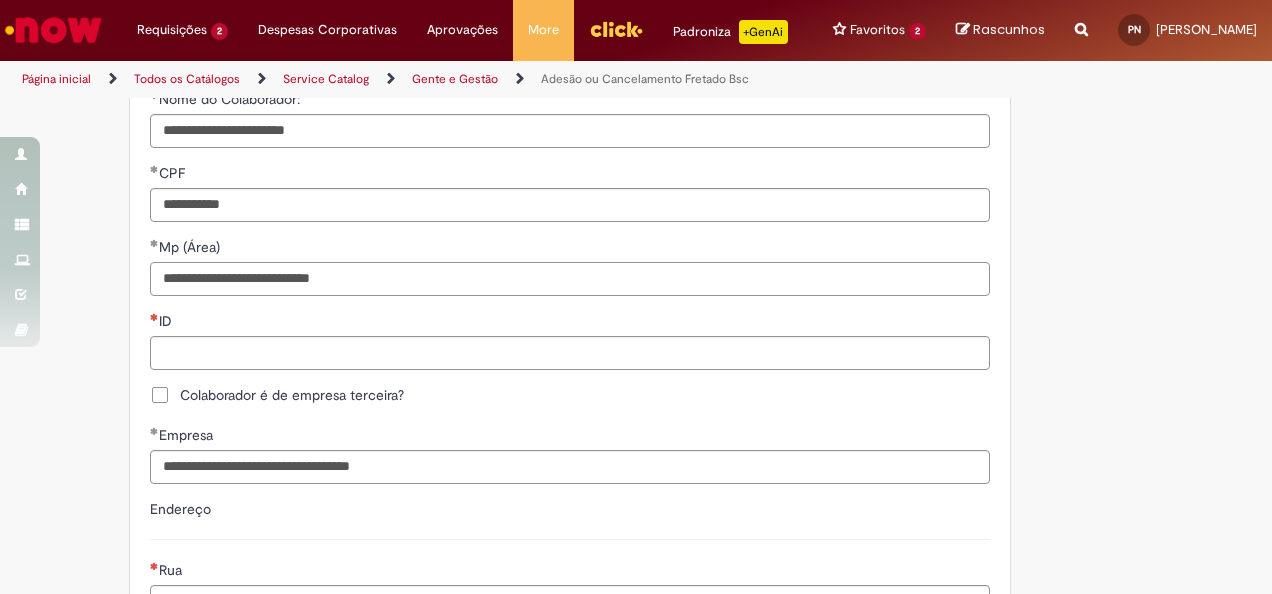 type on "**********" 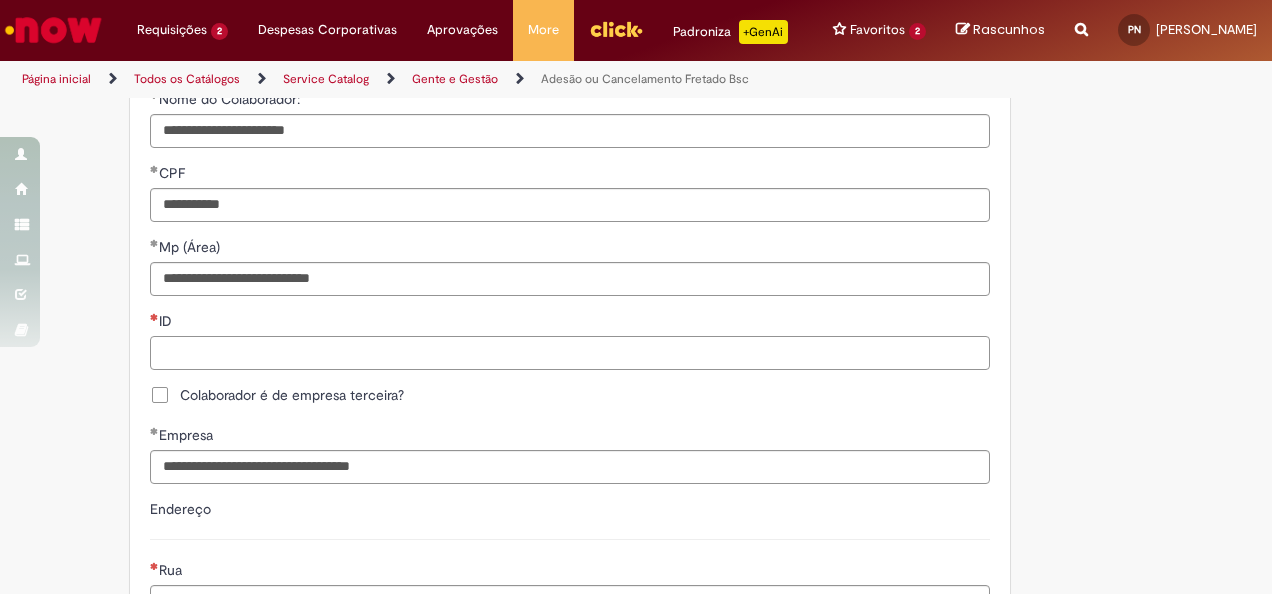 click on "ID" at bounding box center [570, 353] 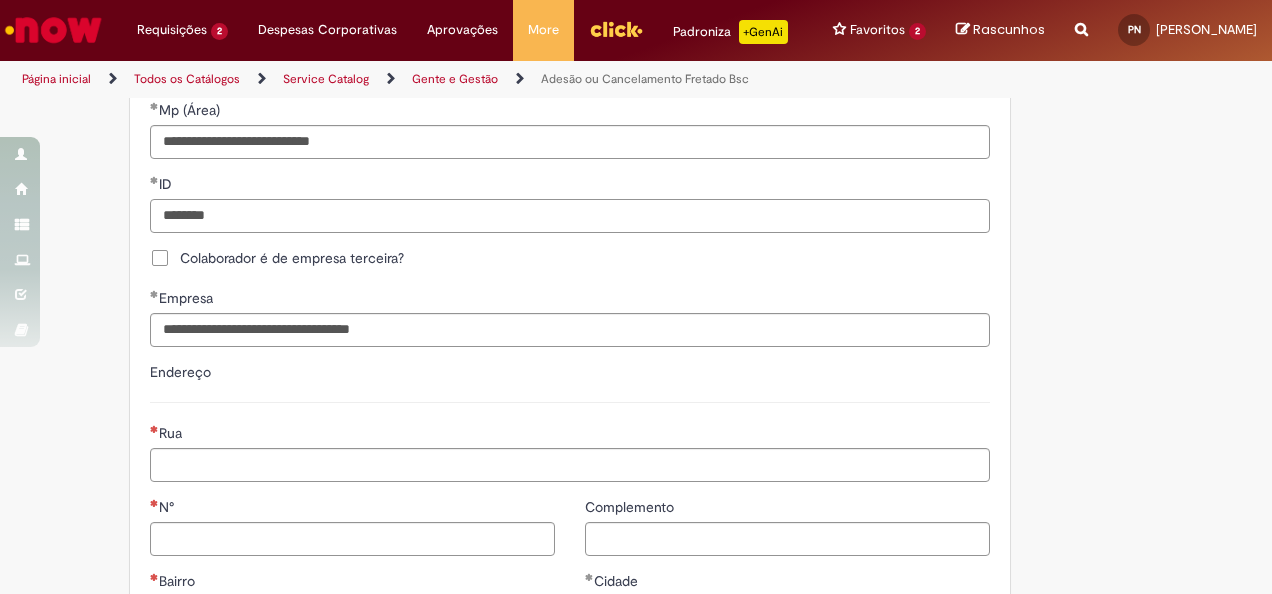 scroll, scrollTop: 881, scrollLeft: 0, axis: vertical 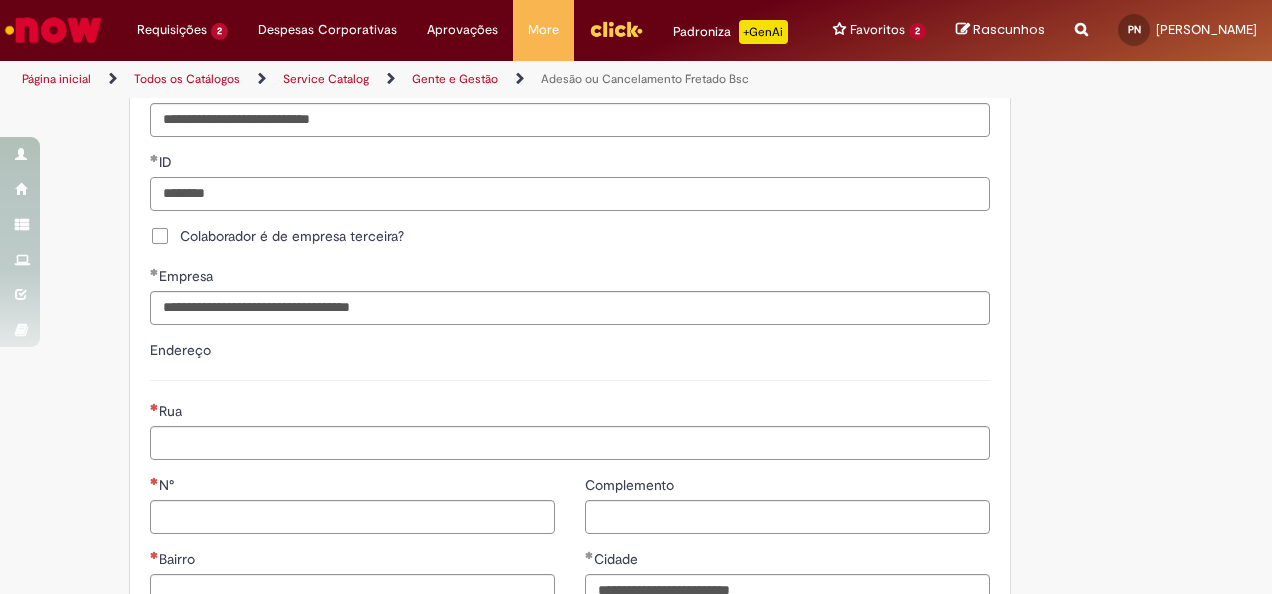 type on "********" 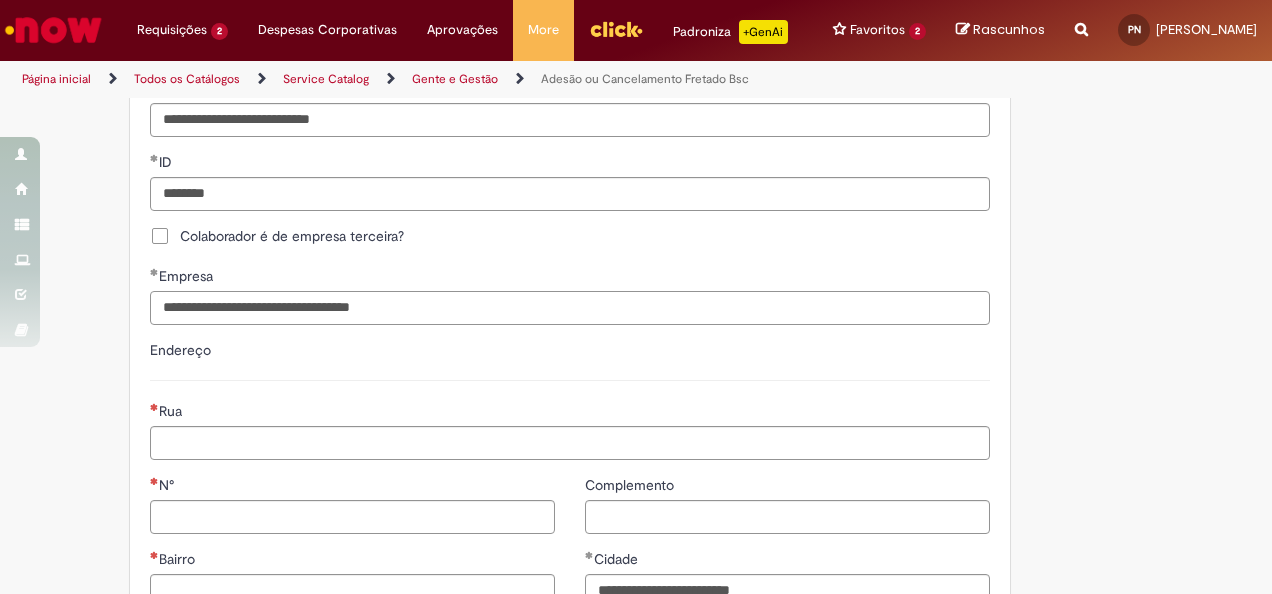click on "**********" at bounding box center (570, 308) 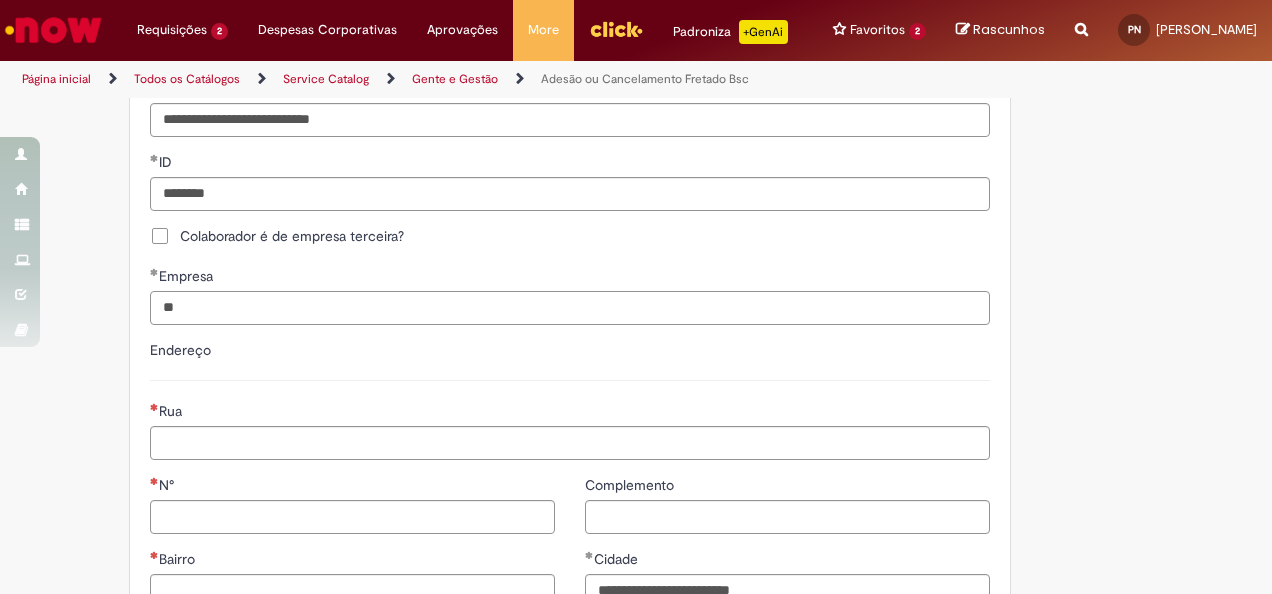 type on "*" 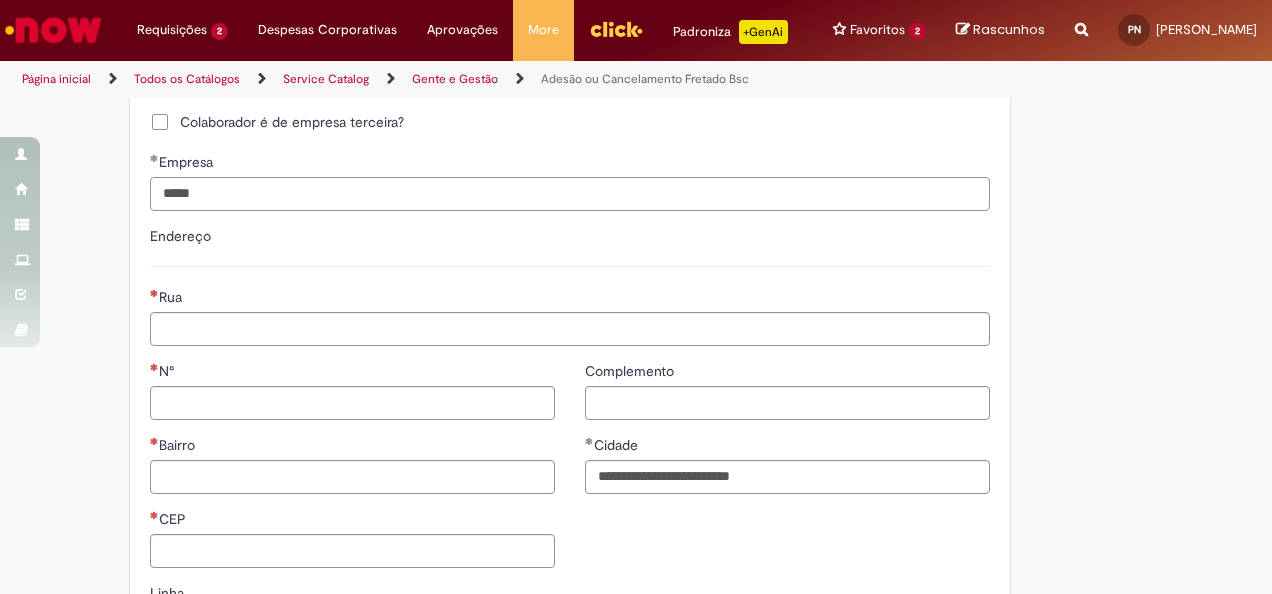 scroll, scrollTop: 1004, scrollLeft: 0, axis: vertical 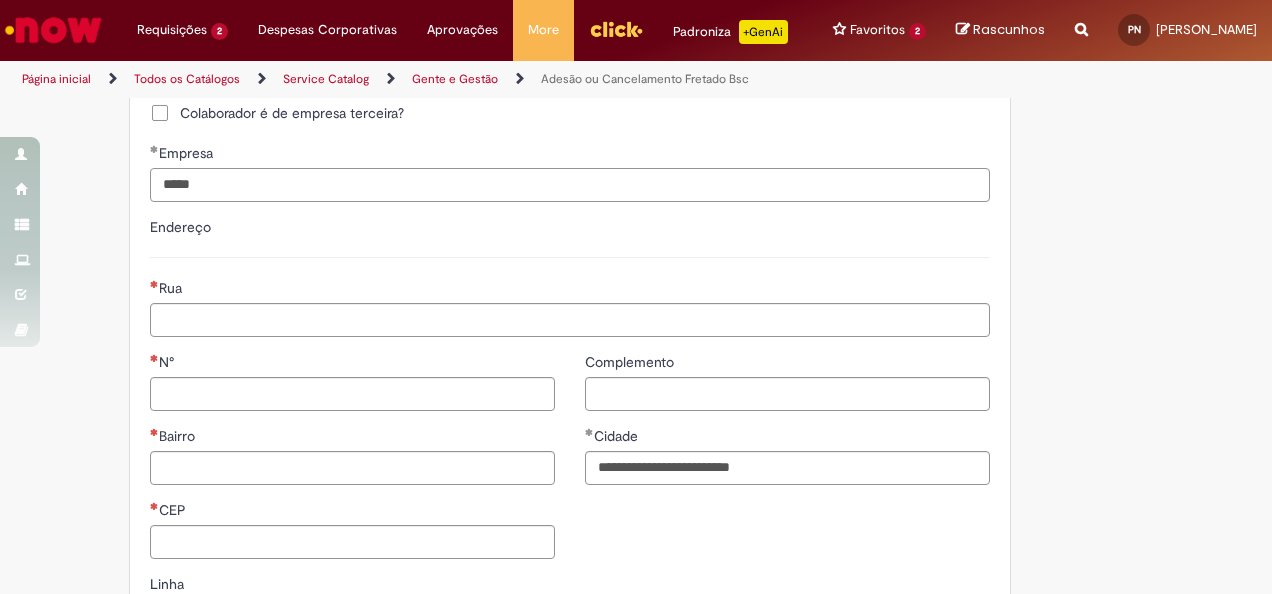 type on "*****" 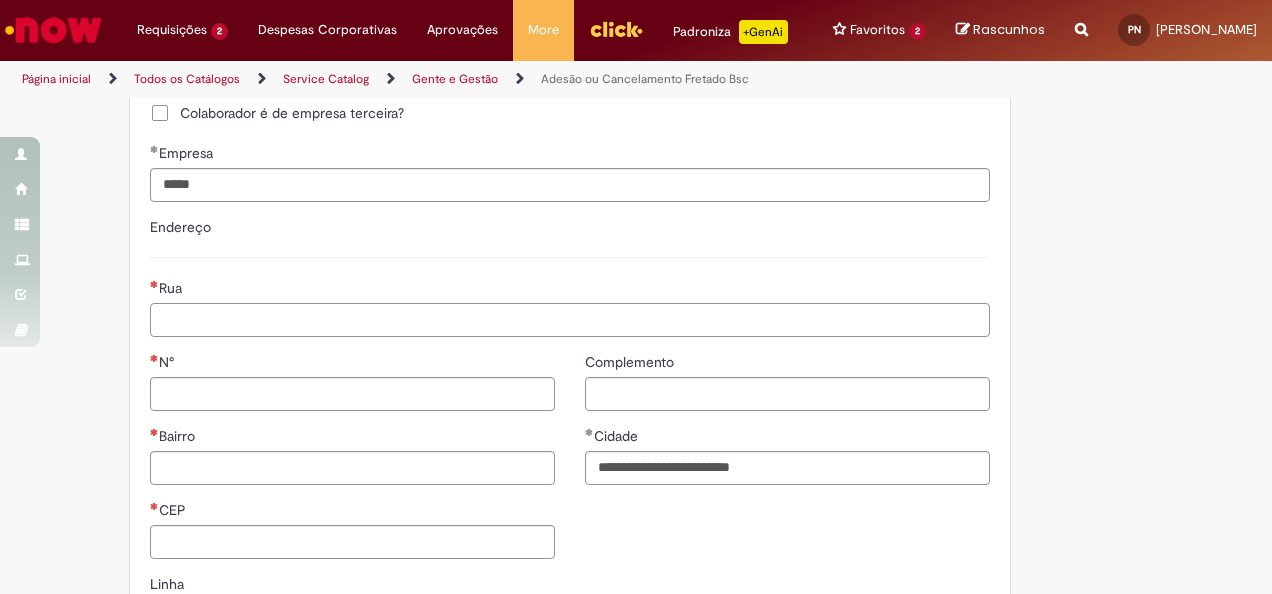 click on "Rua" at bounding box center (570, 320) 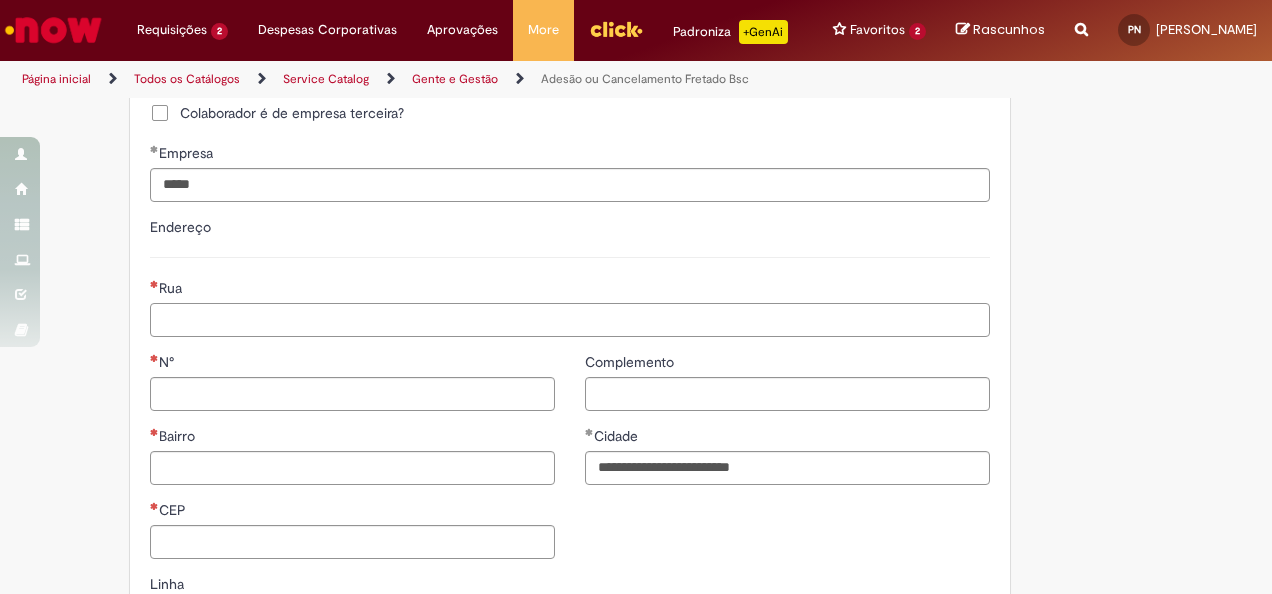type on "*" 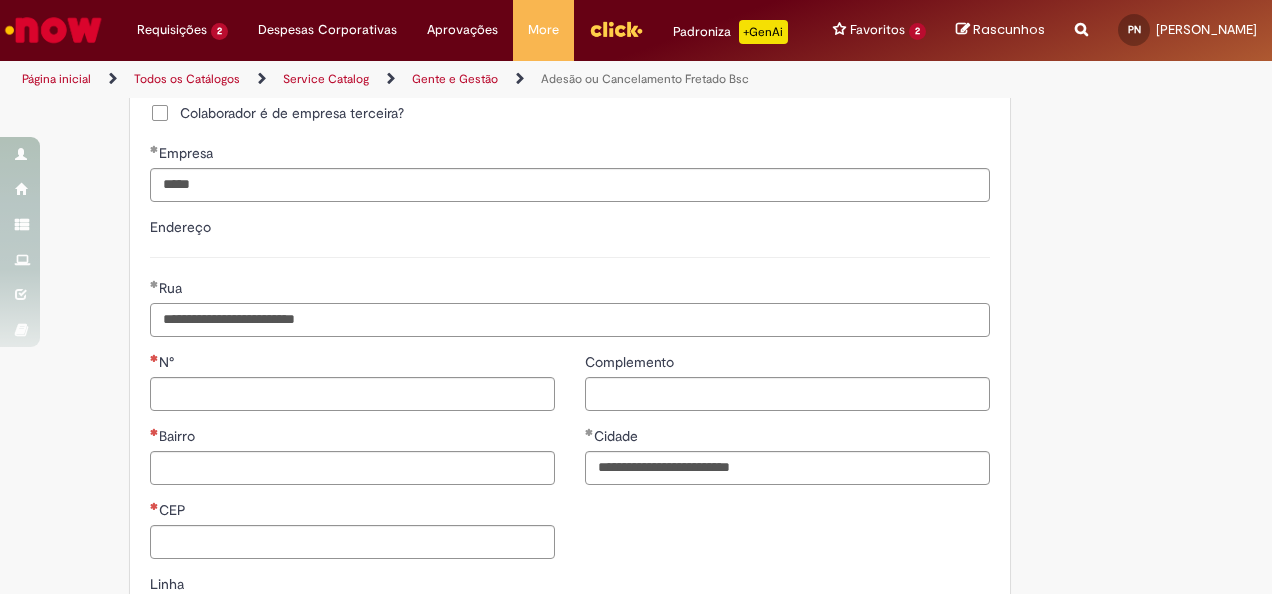 type on "**********" 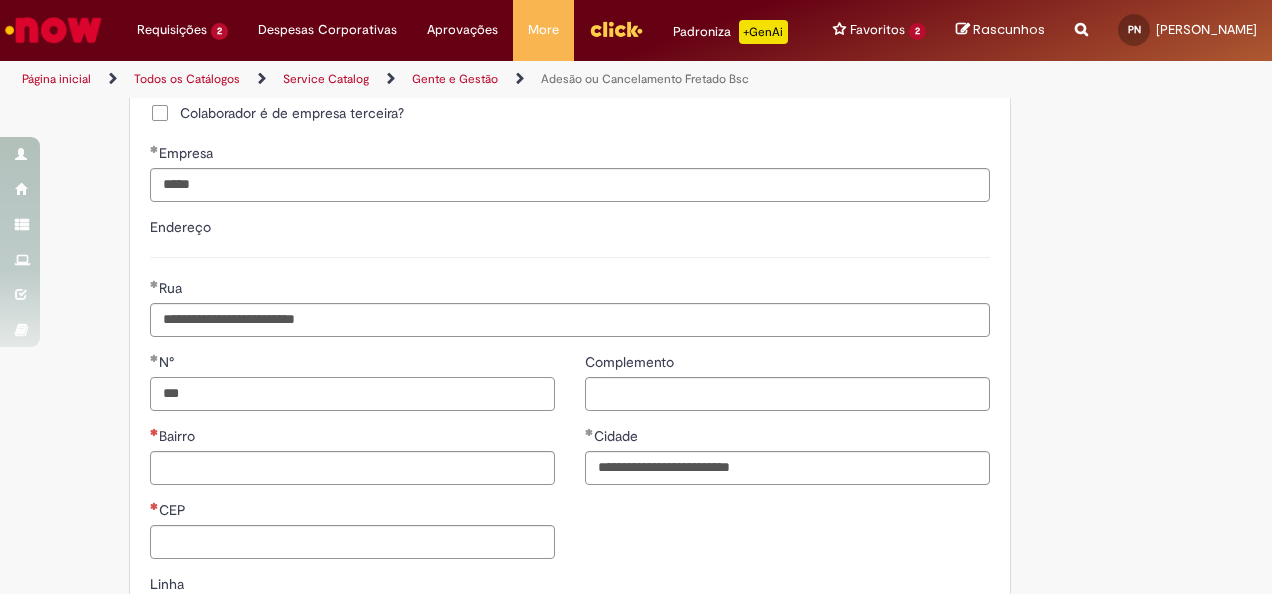 type on "***" 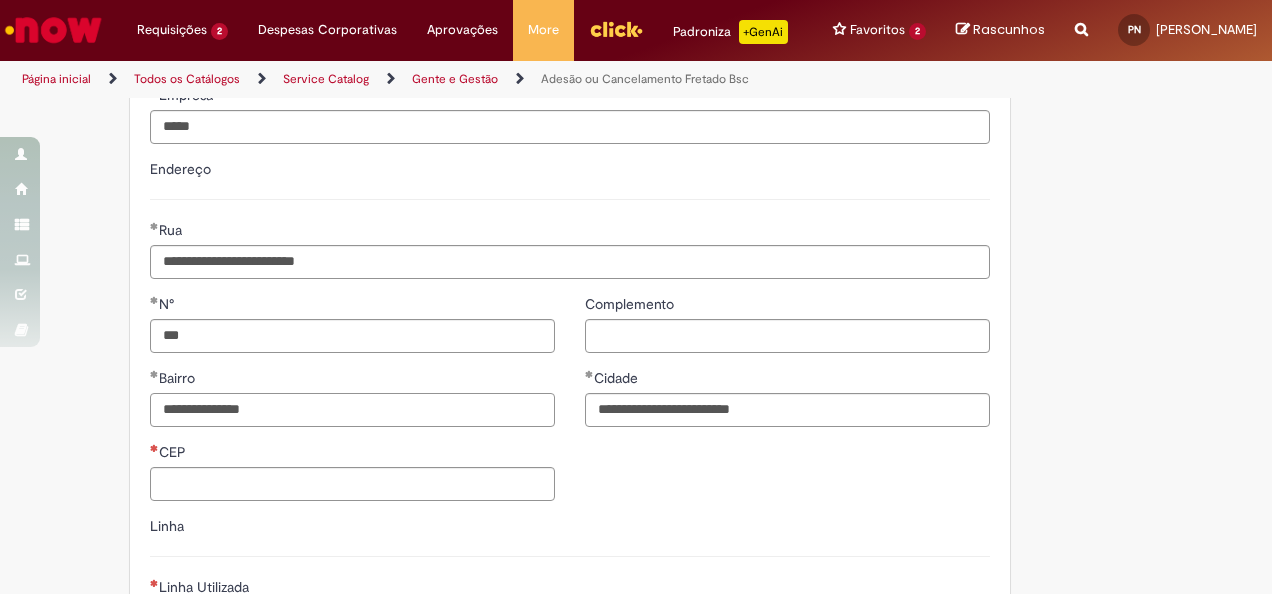 scroll, scrollTop: 1138, scrollLeft: 0, axis: vertical 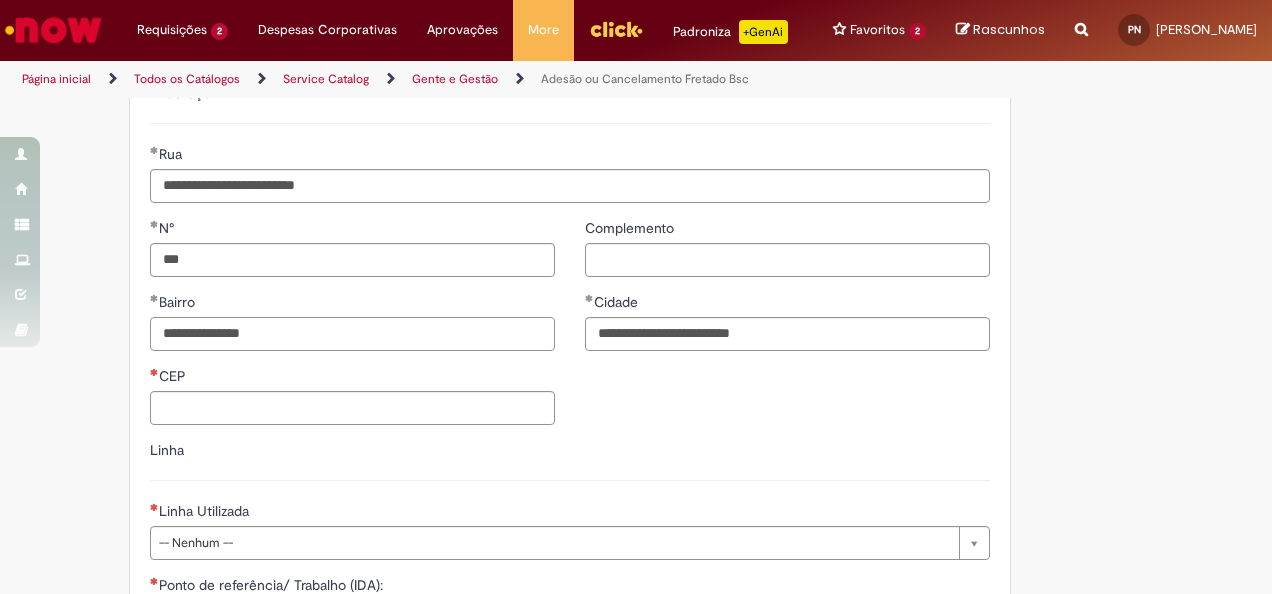 type on "**********" 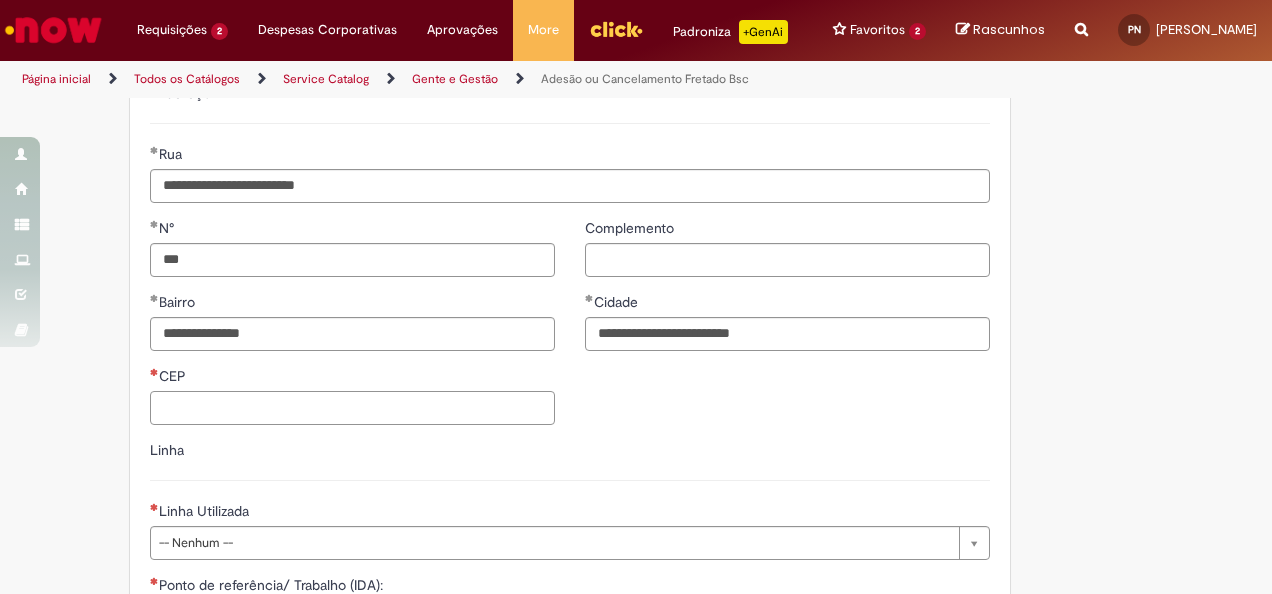 click on "CEP" at bounding box center [352, 408] 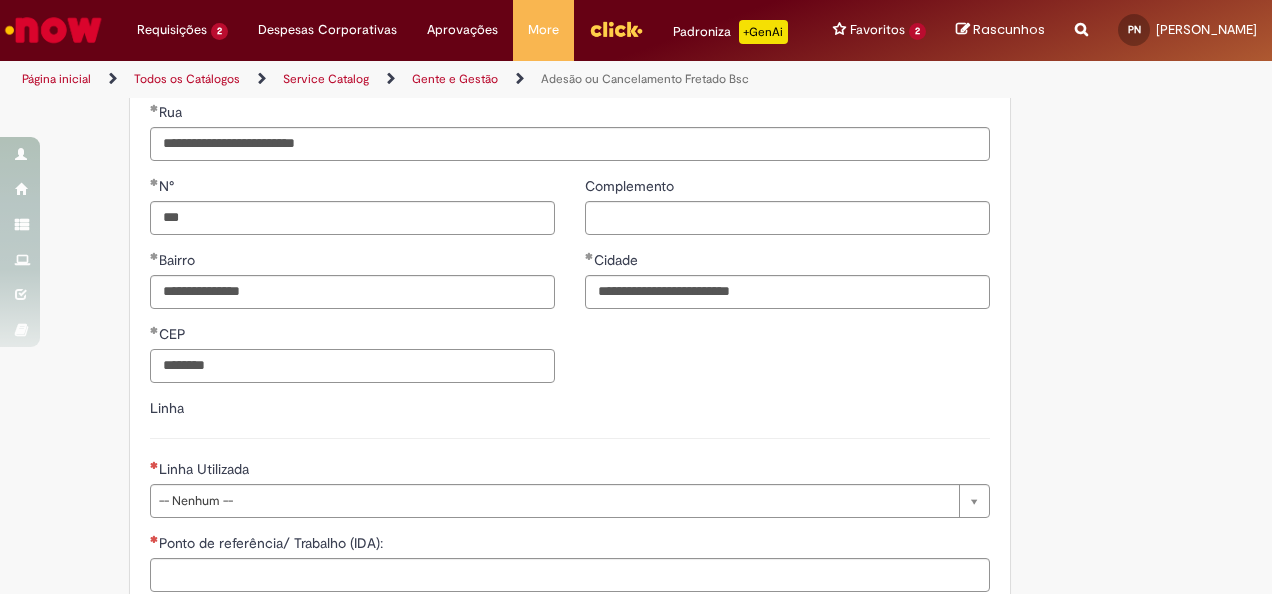 scroll, scrollTop: 1189, scrollLeft: 0, axis: vertical 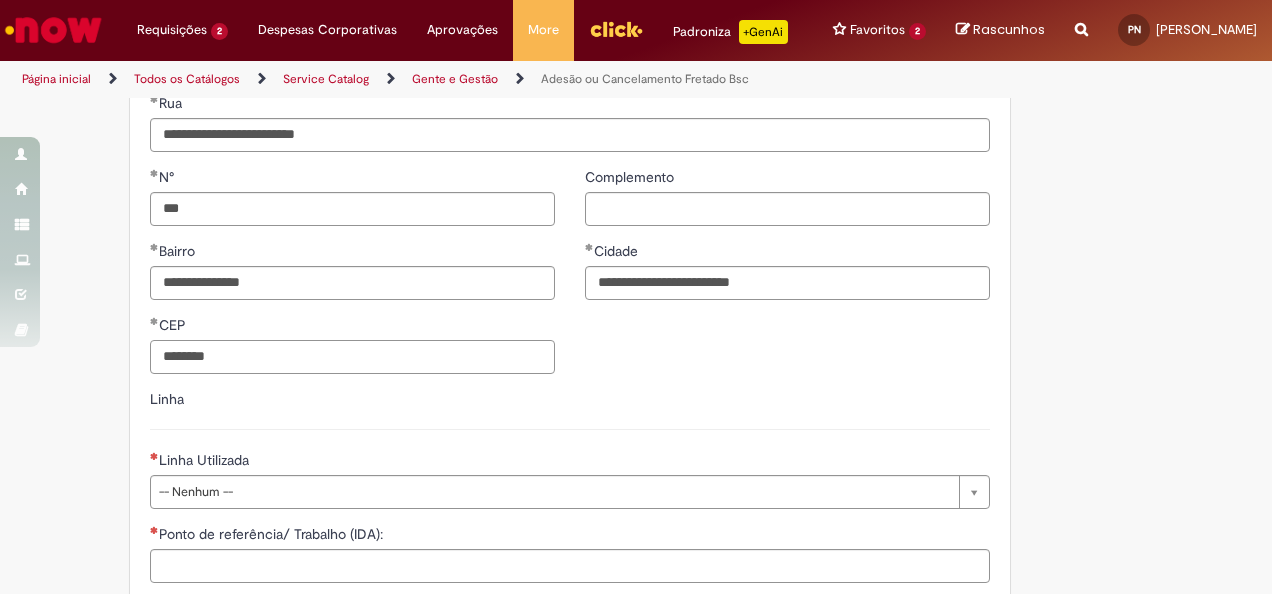 type on "********" 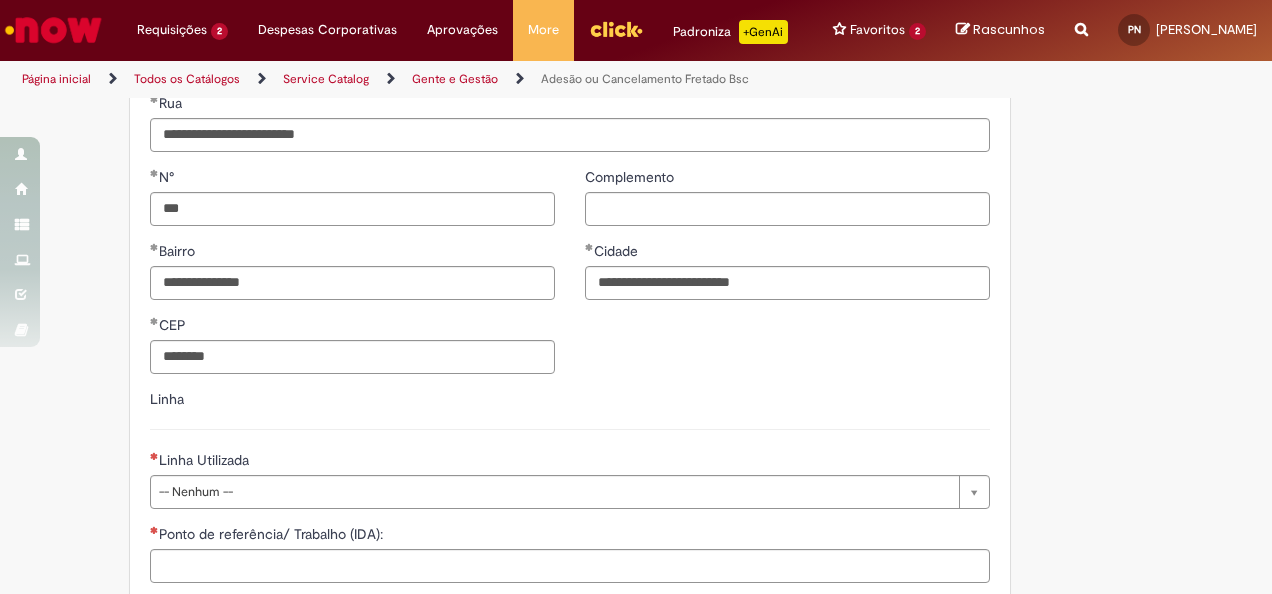 click on "Linha" at bounding box center [570, 409] 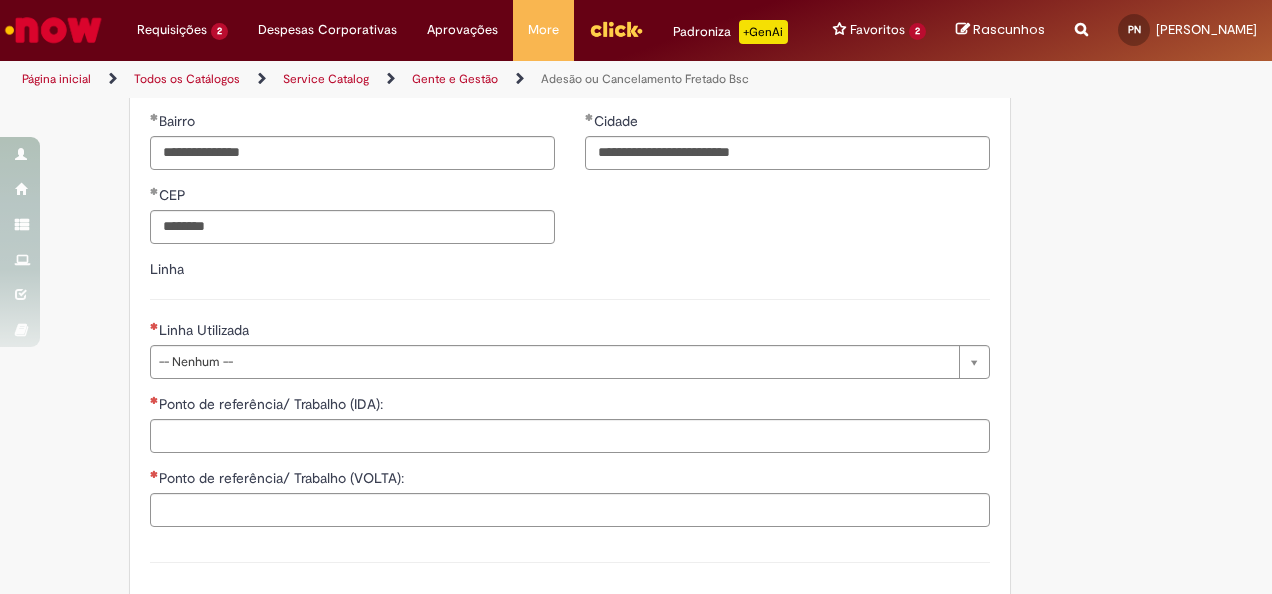 scroll, scrollTop: 1323, scrollLeft: 0, axis: vertical 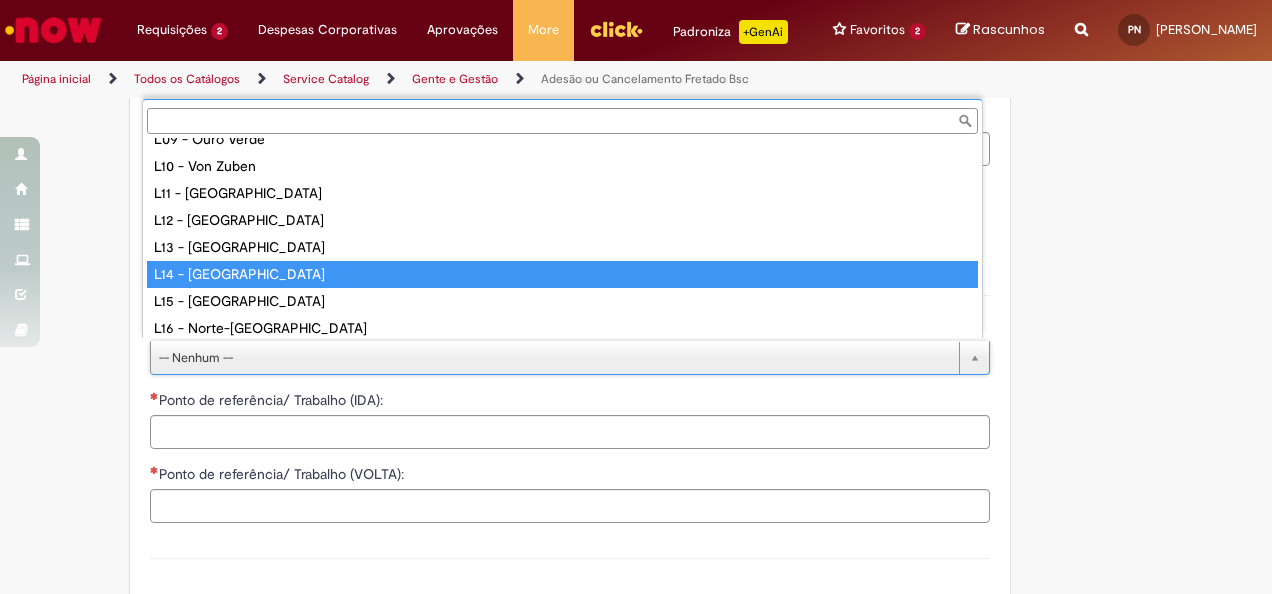 type on "**********" 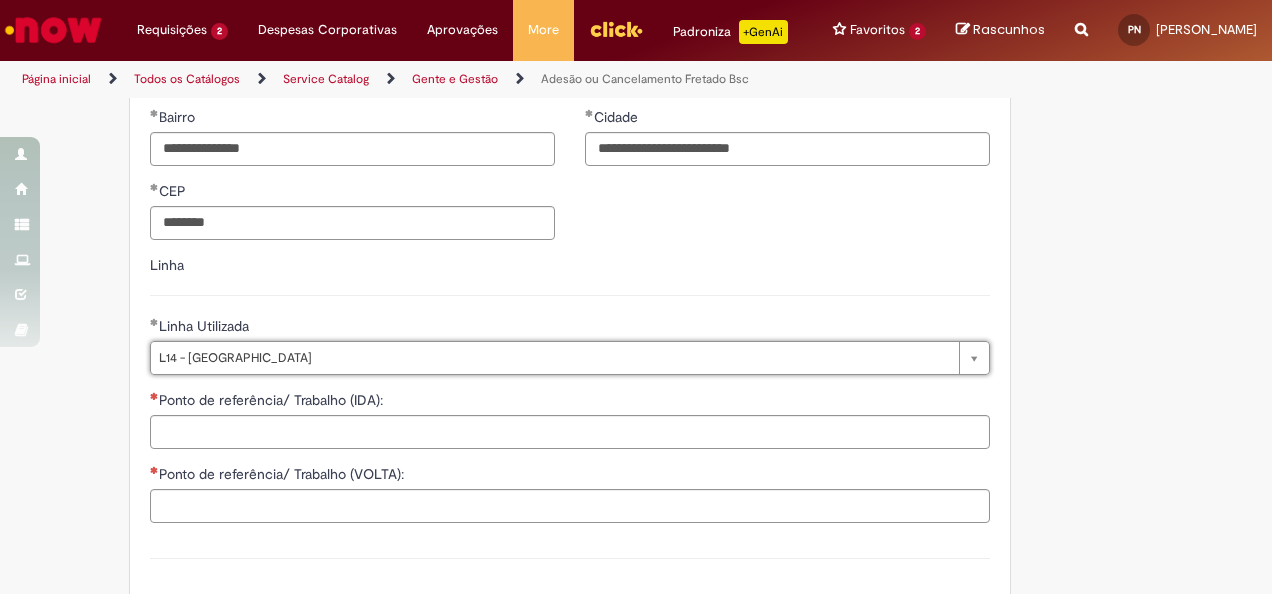 scroll, scrollTop: 1435, scrollLeft: 0, axis: vertical 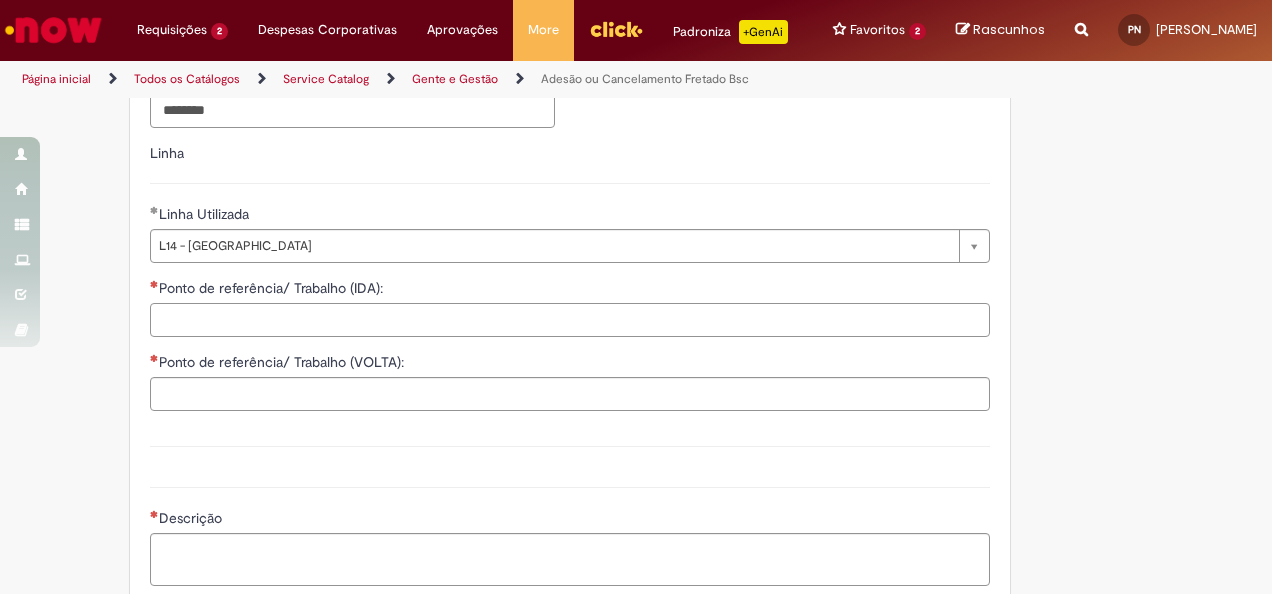 click on "Ponto de referência/ Trabalho (IDA):" at bounding box center [570, 320] 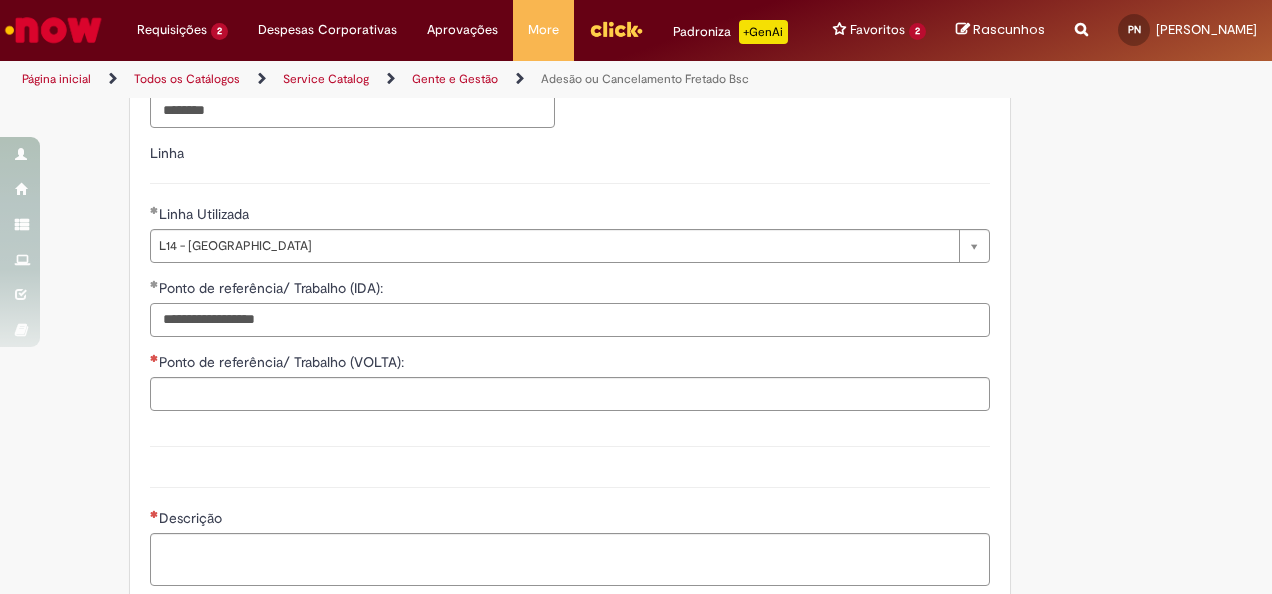 type on "**********" 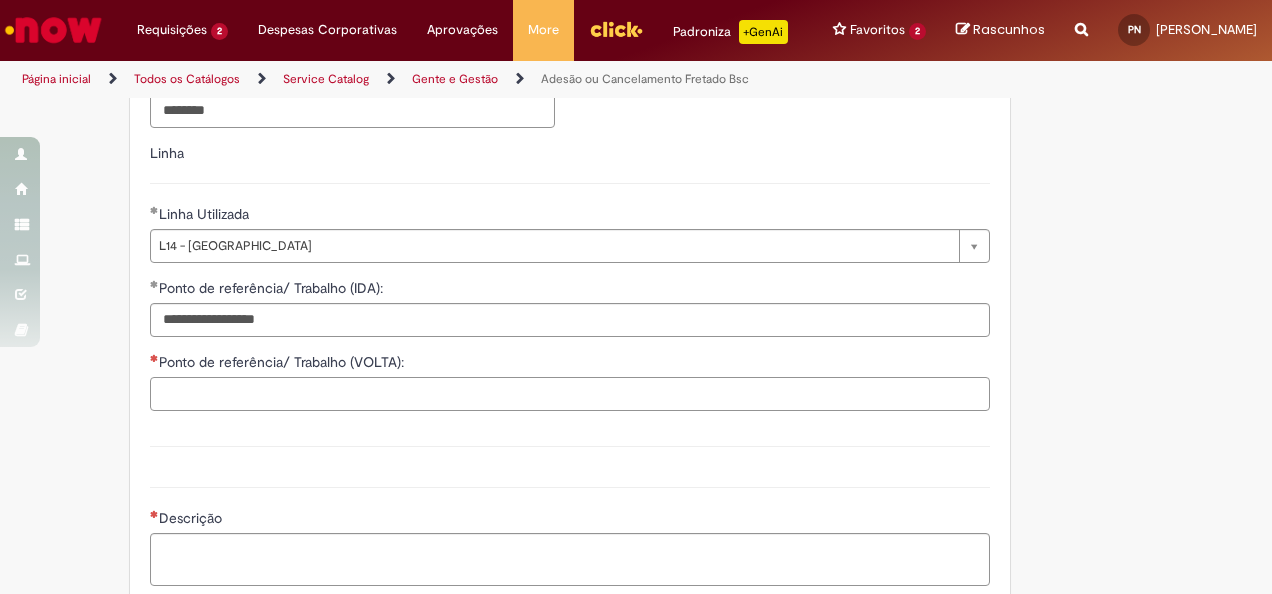 paste on "**********" 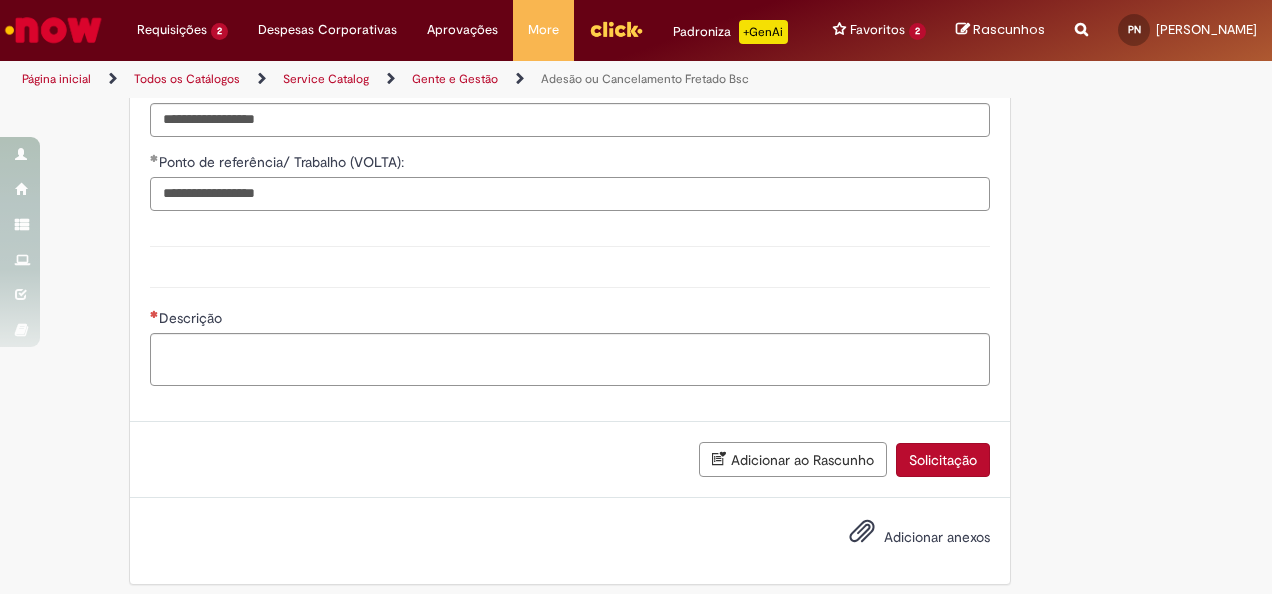 scroll, scrollTop: 1642, scrollLeft: 0, axis: vertical 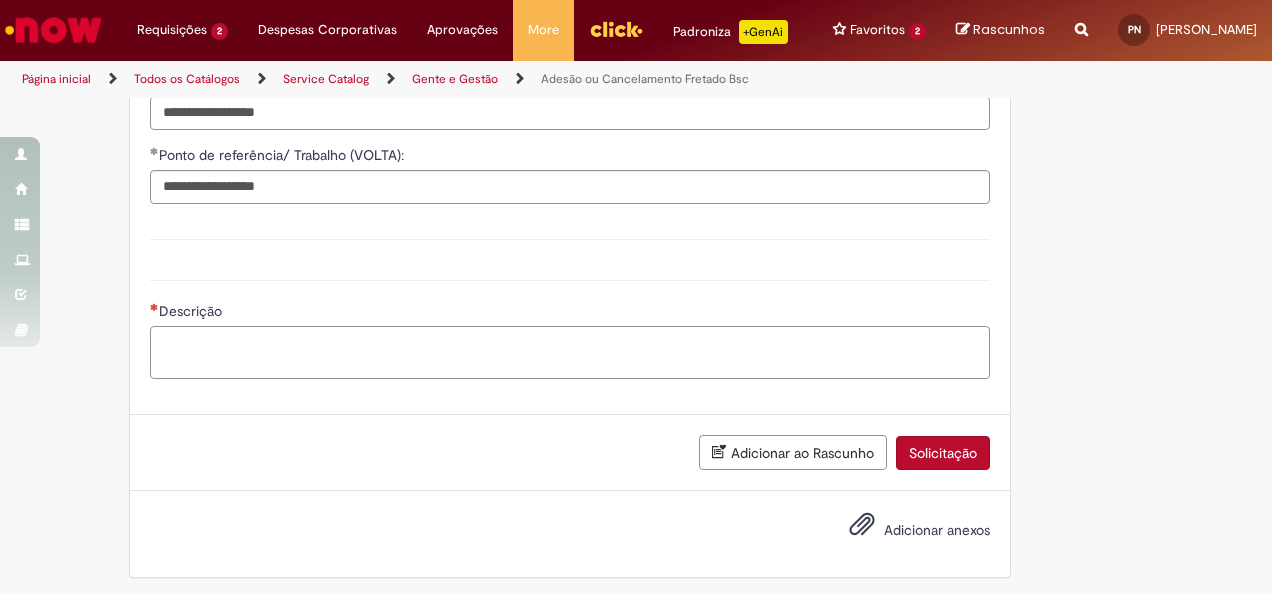 click on "Descrição" at bounding box center [570, 352] 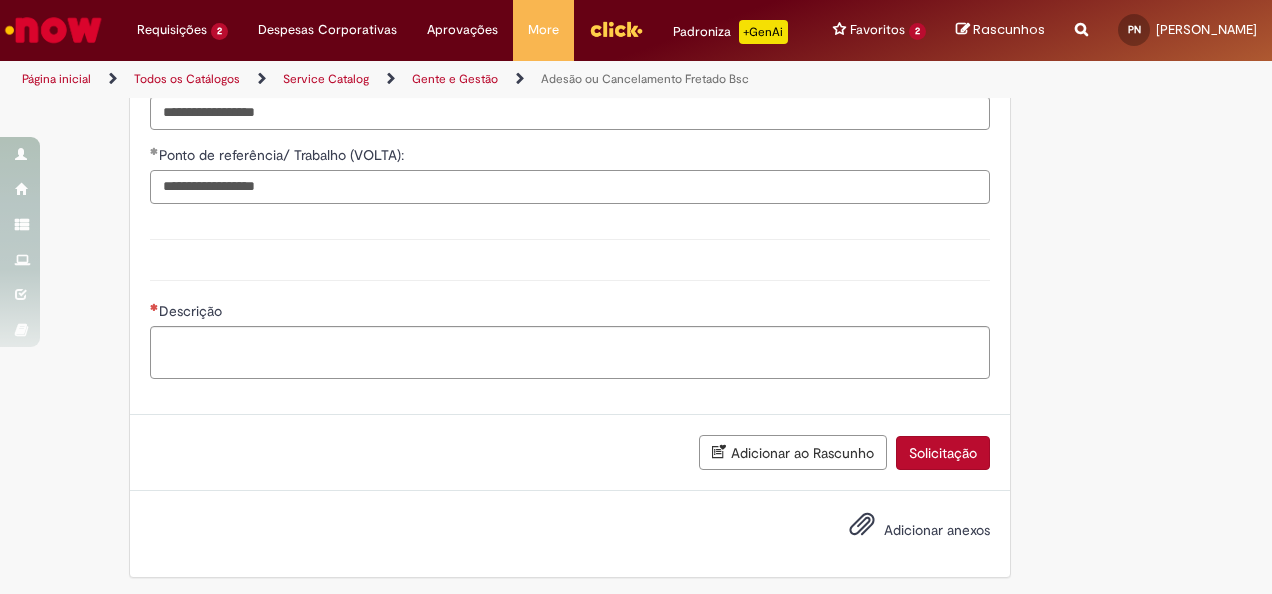 click on "**********" at bounding box center (570, 187) 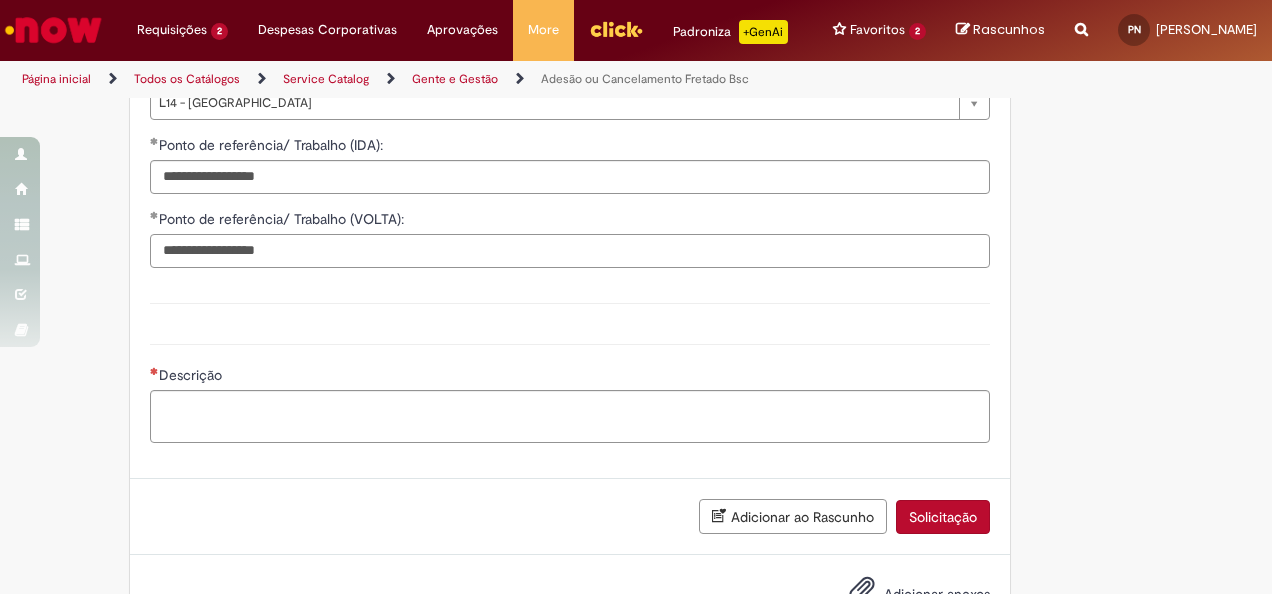 scroll, scrollTop: 1578, scrollLeft: 0, axis: vertical 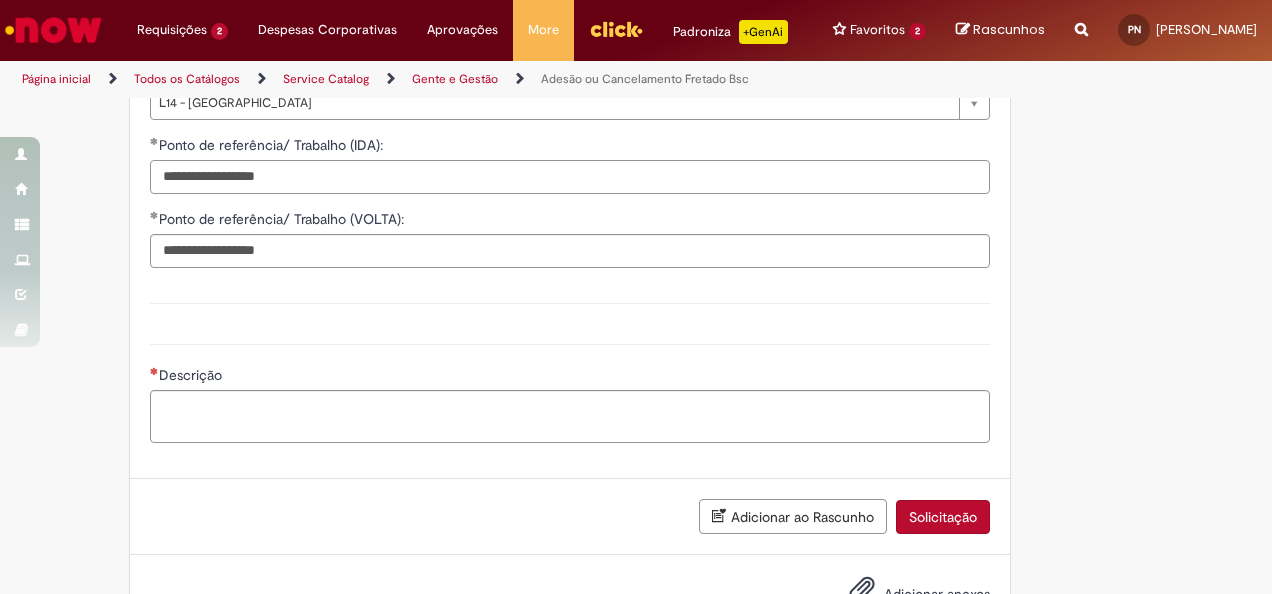 click on "**********" at bounding box center (570, 177) 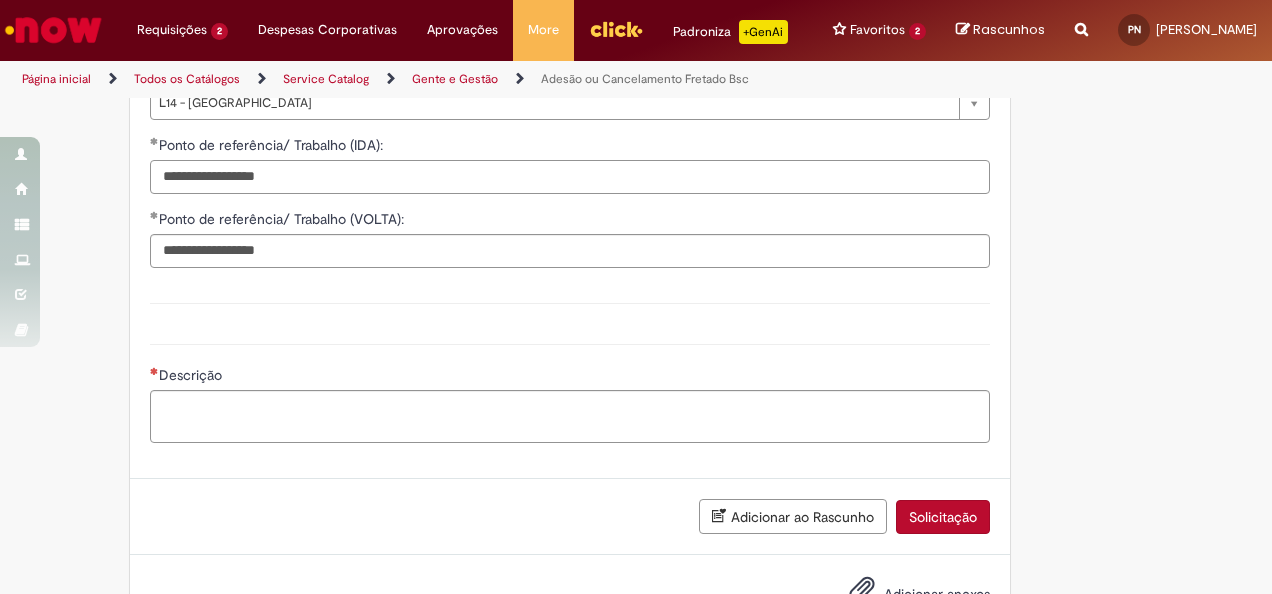 type on "**********" 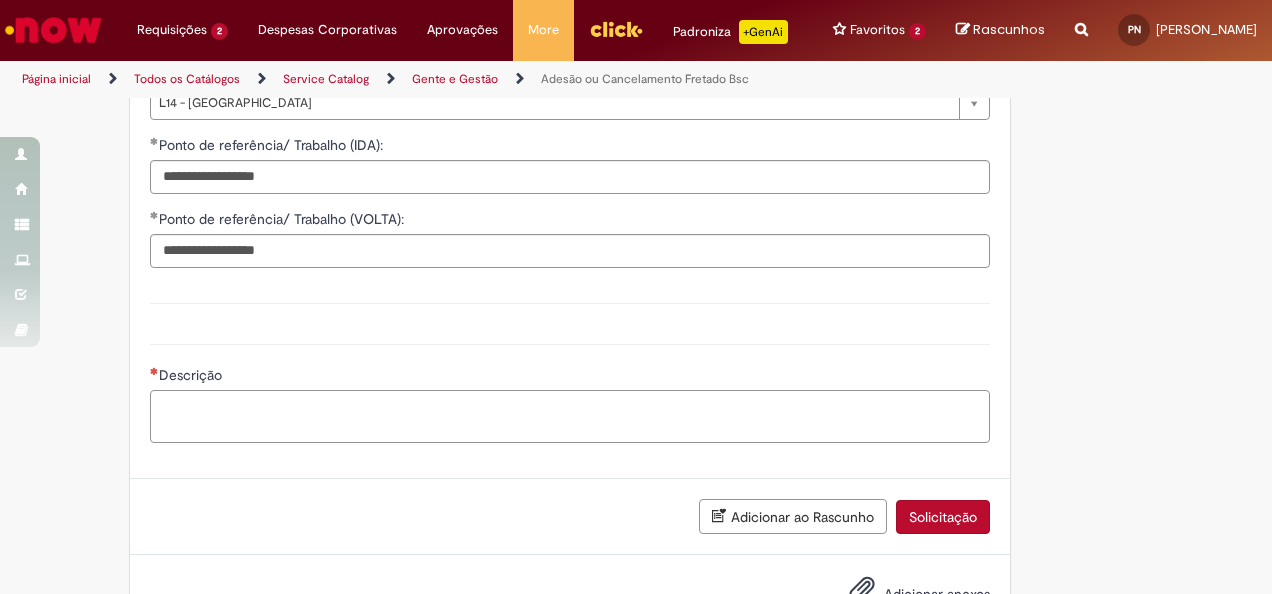 click on "Descrição" at bounding box center (570, 416) 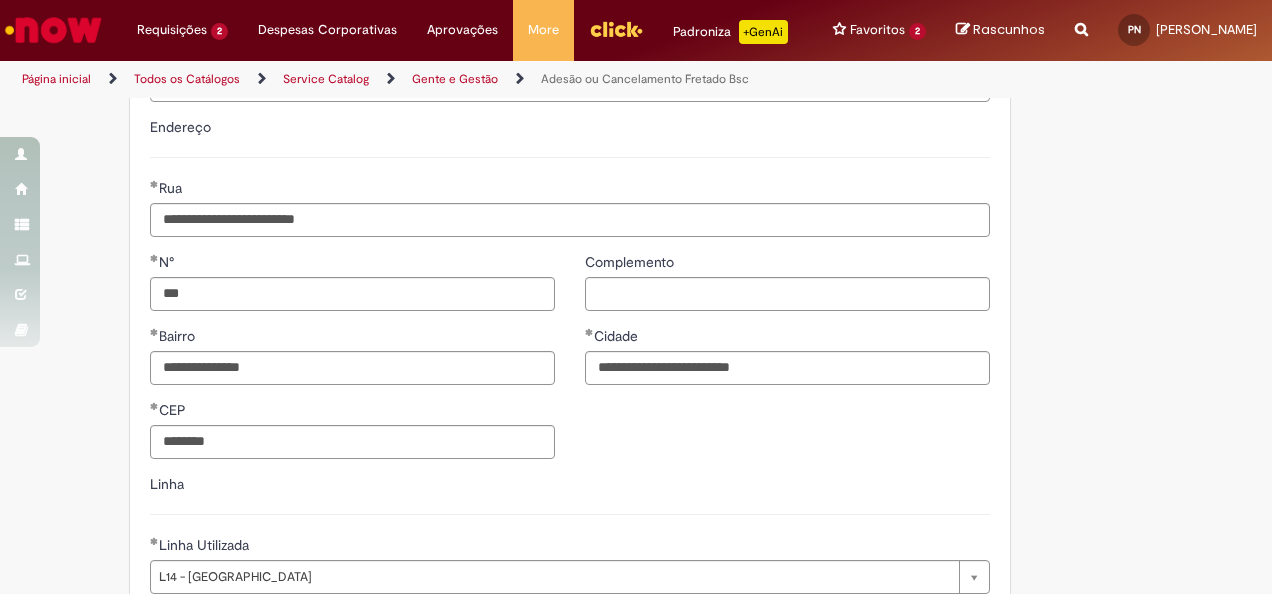 scroll, scrollTop: 1106, scrollLeft: 0, axis: vertical 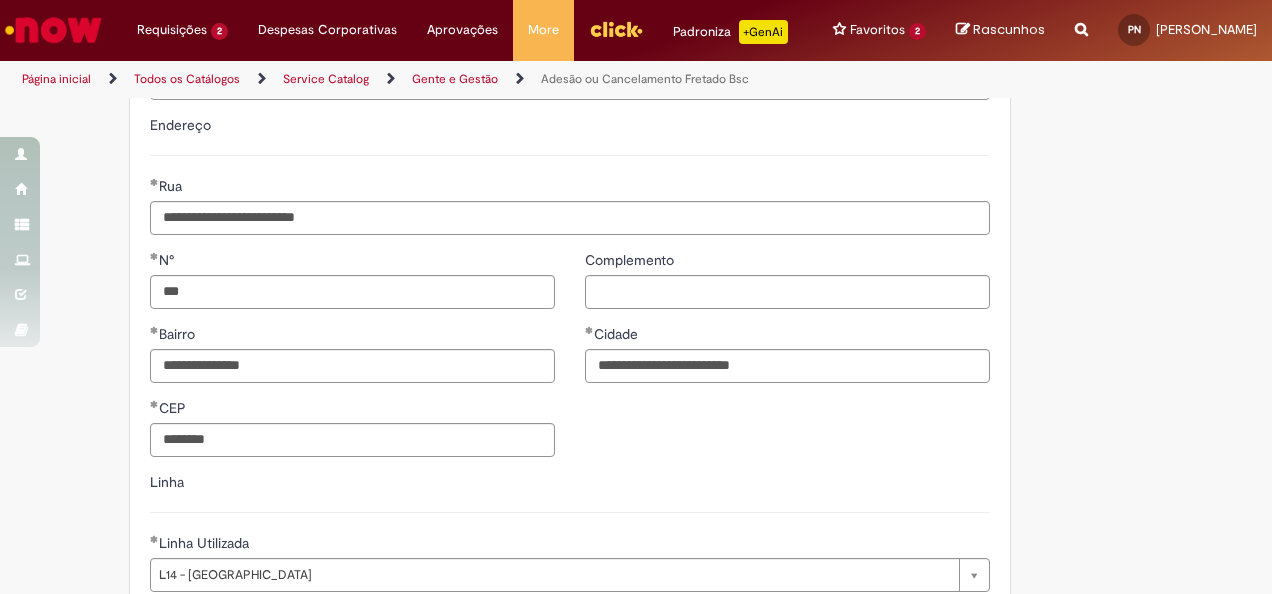 type on "**********" 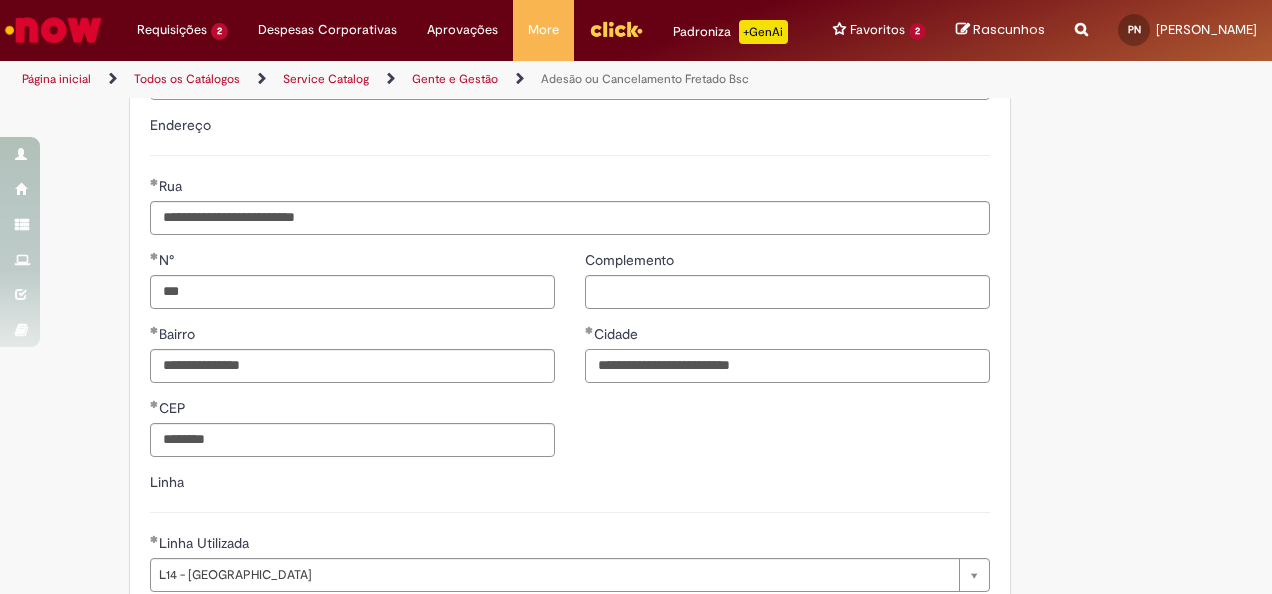 drag, startPoint x: 832, startPoint y: 364, endPoint x: 315, endPoint y: 375, distance: 517.117 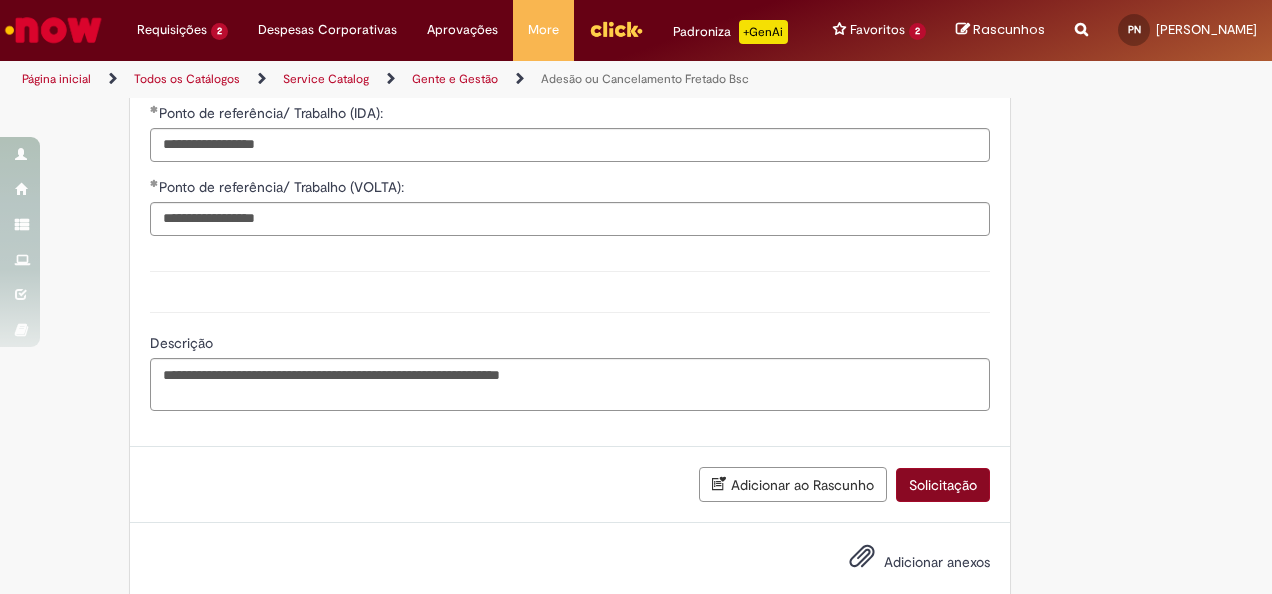 type on "********" 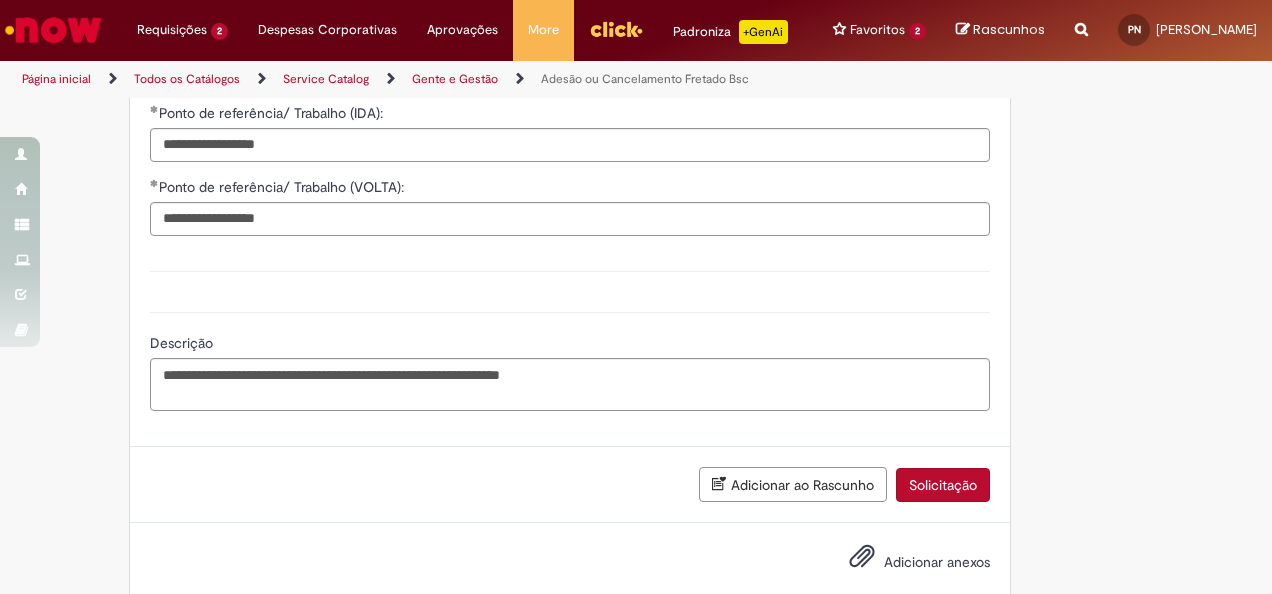 click on "Solicitação" at bounding box center [943, 485] 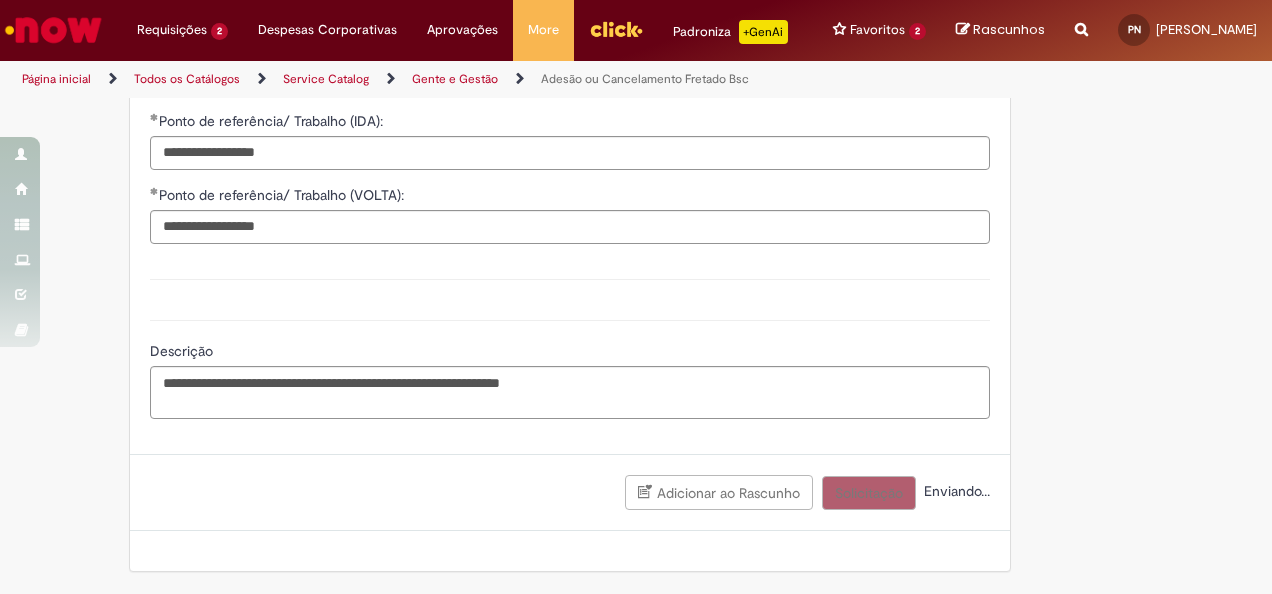 scroll, scrollTop: 1597, scrollLeft: 0, axis: vertical 